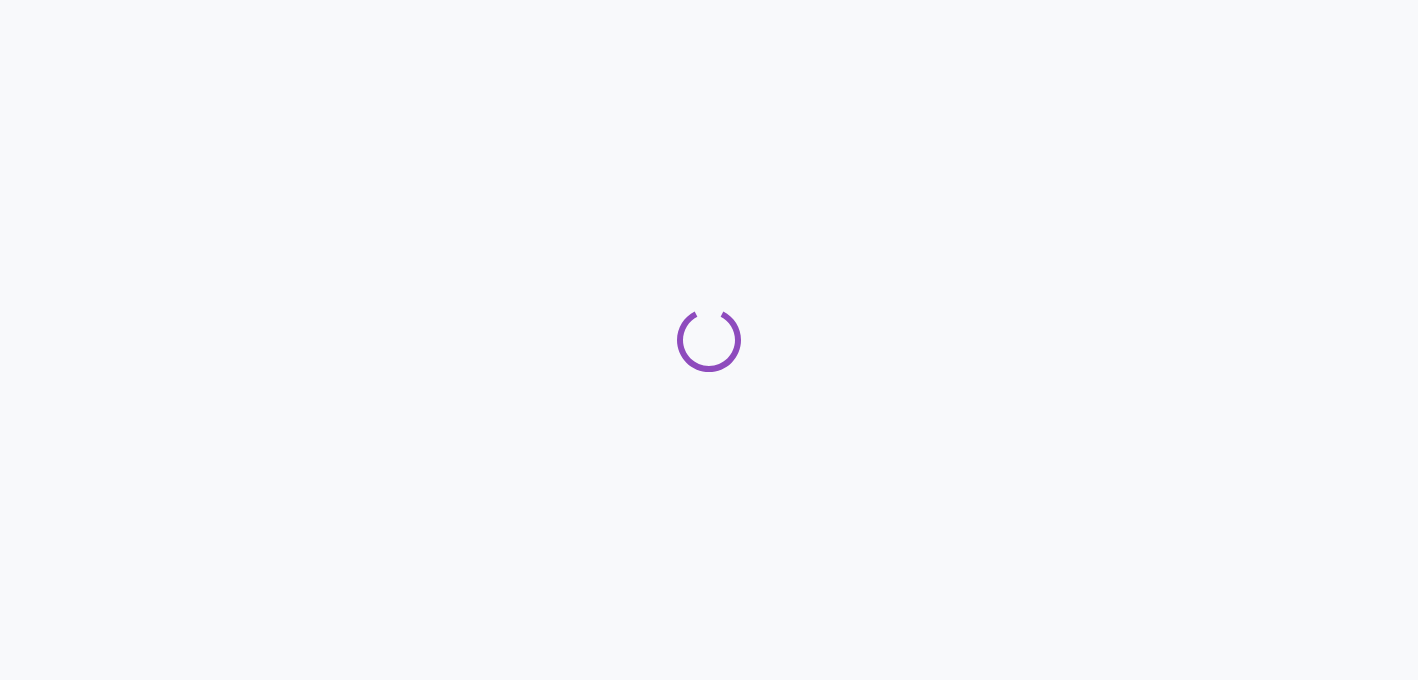 scroll, scrollTop: 0, scrollLeft: 0, axis: both 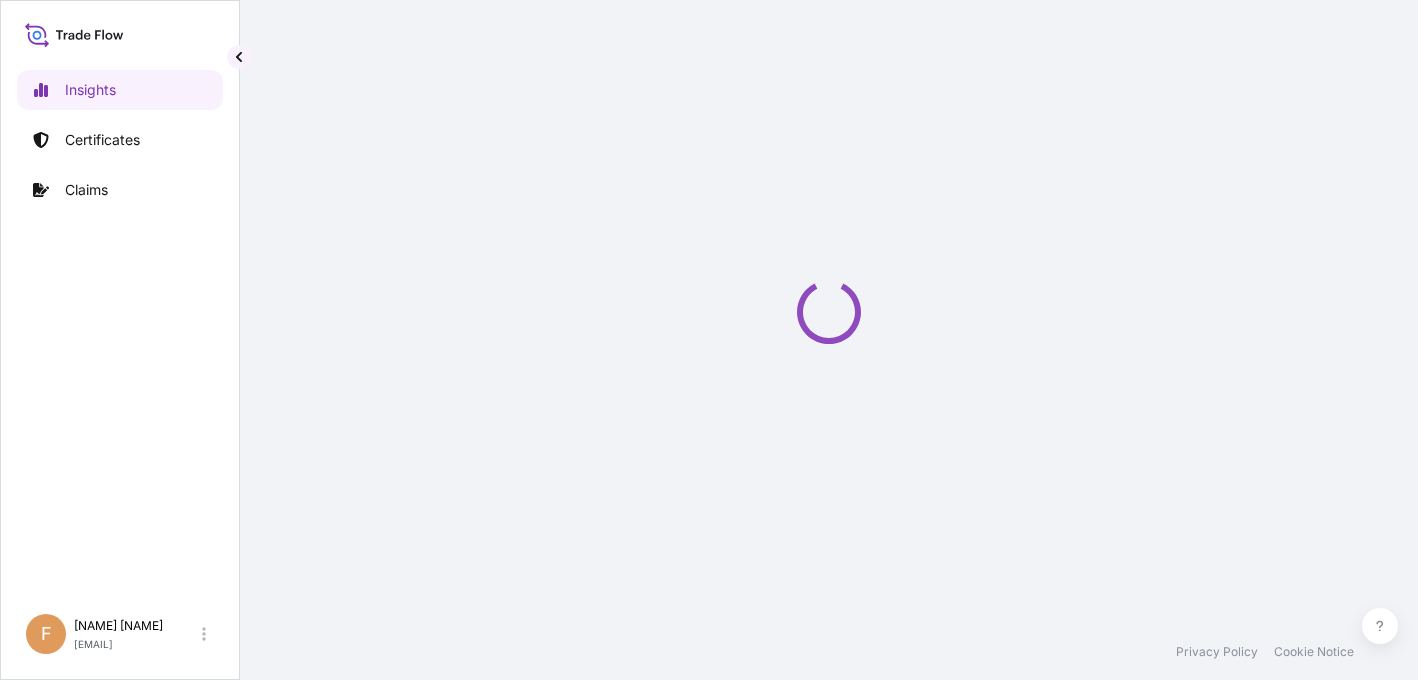 select on "2025" 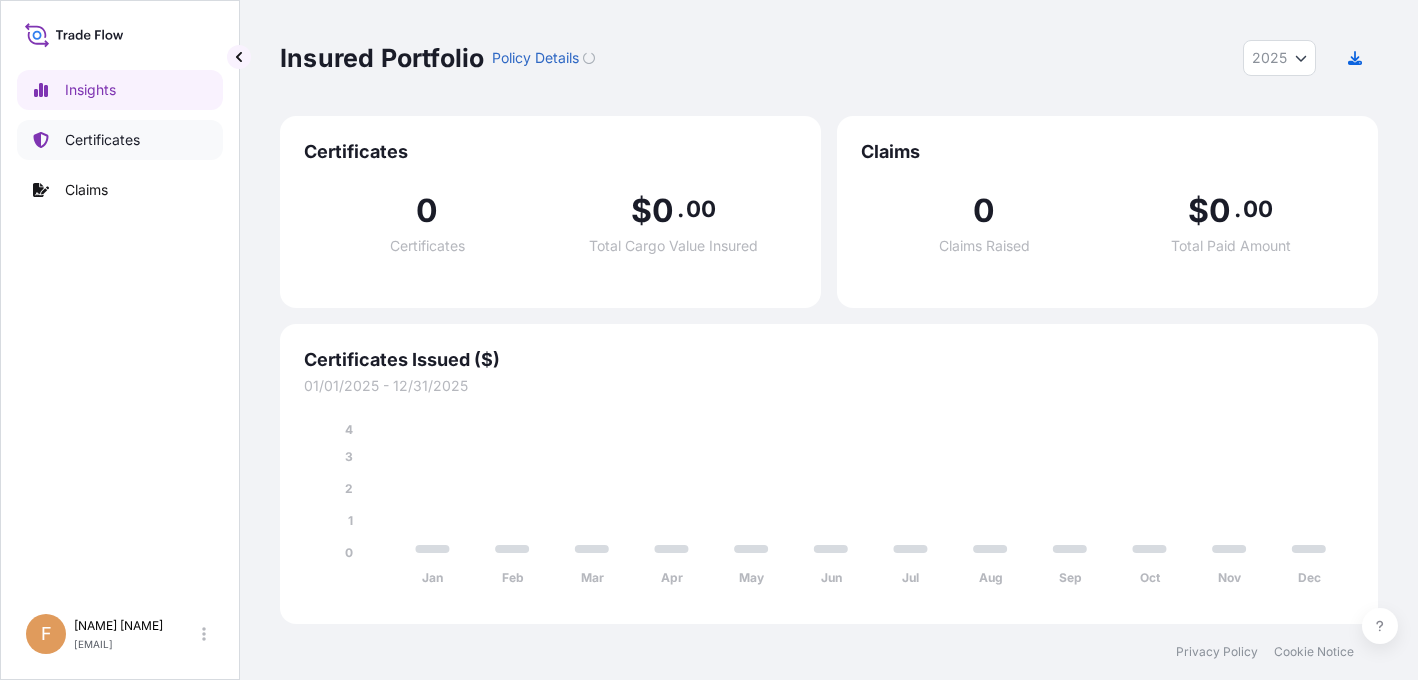 click on "Certificates" at bounding box center [102, 140] 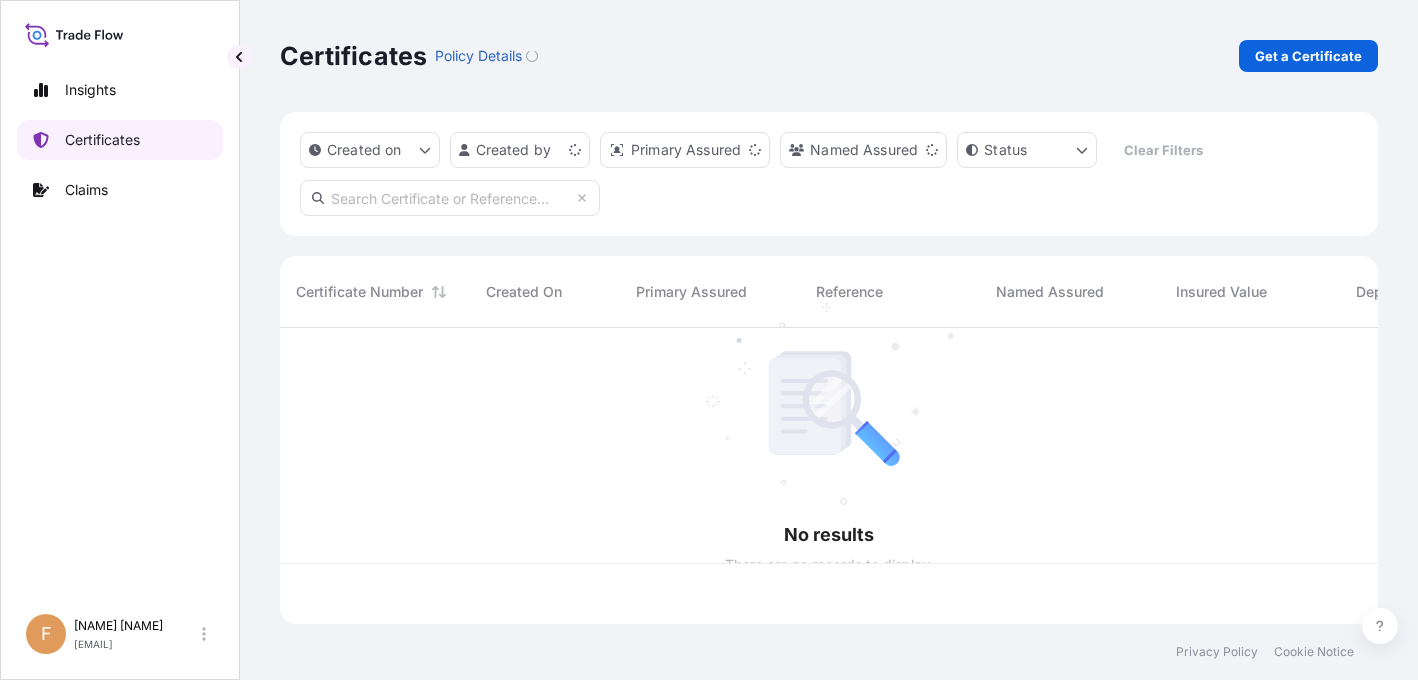 scroll, scrollTop: 16, scrollLeft: 16, axis: both 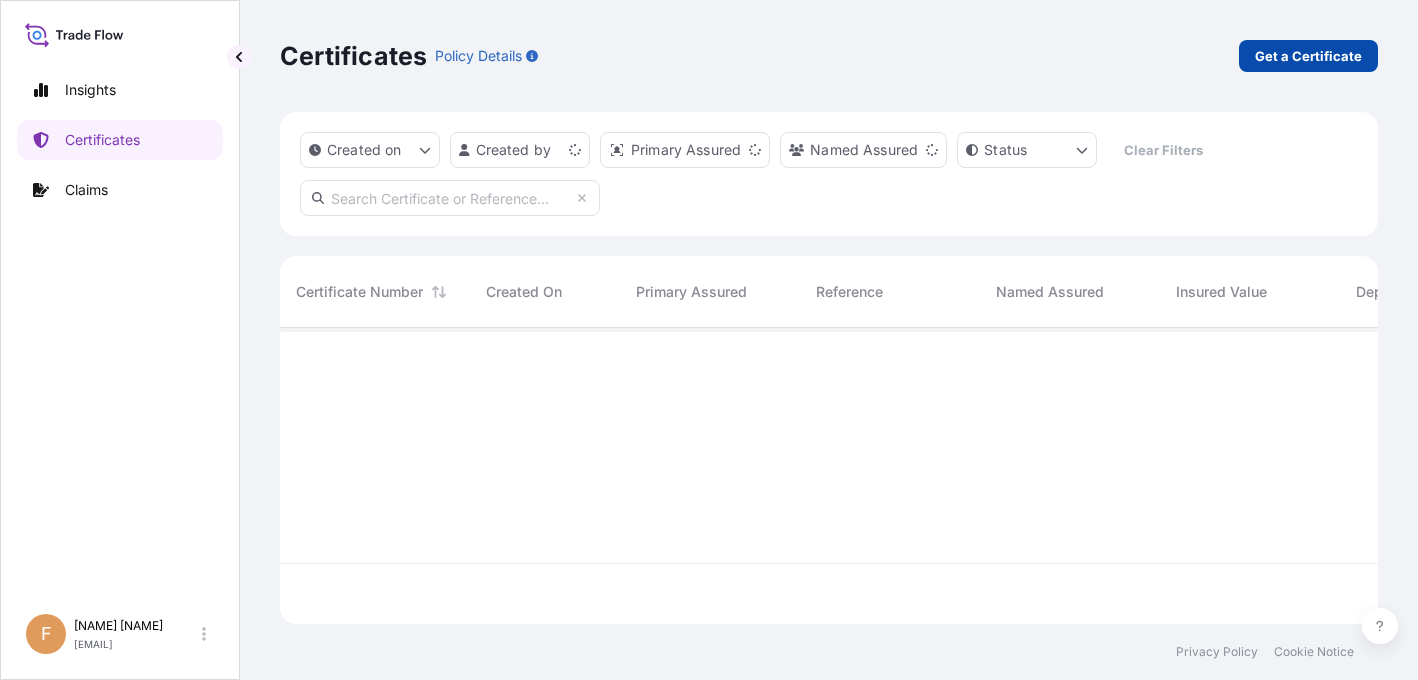 click on "Get a Certificate" at bounding box center (1308, 56) 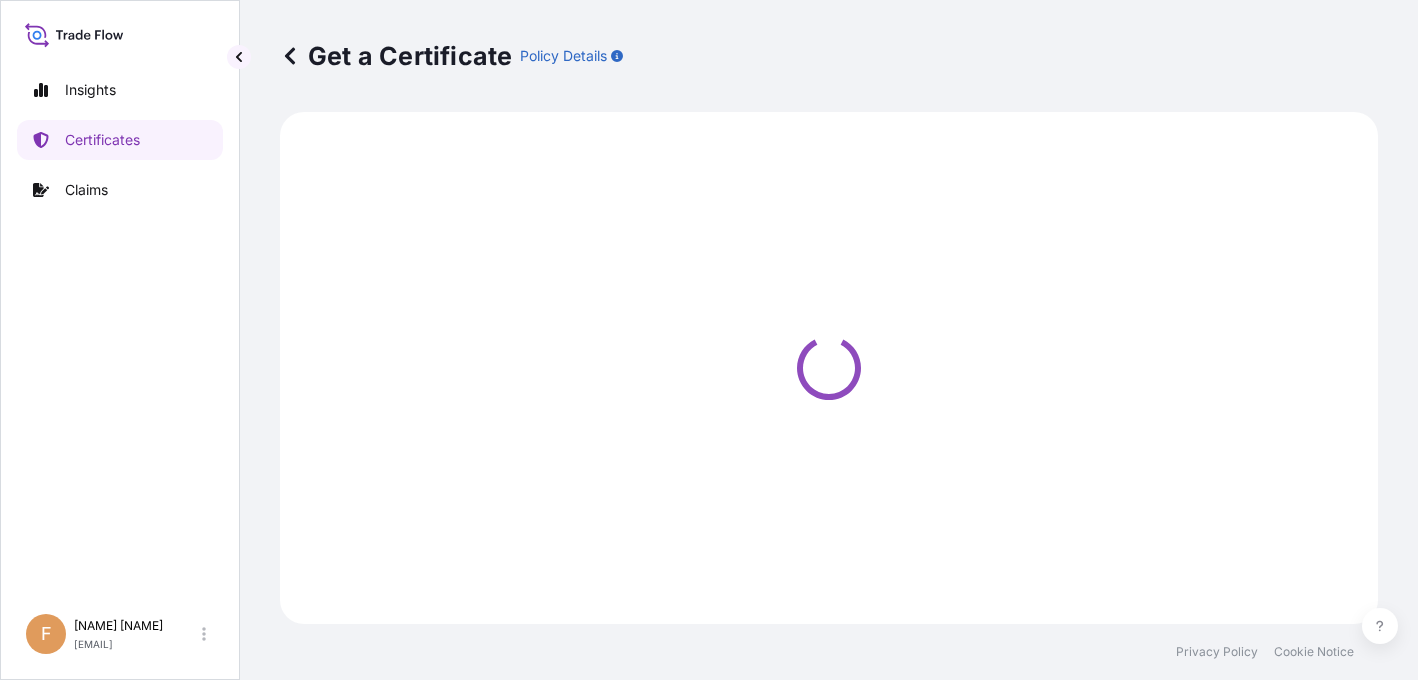 select on "Barge" 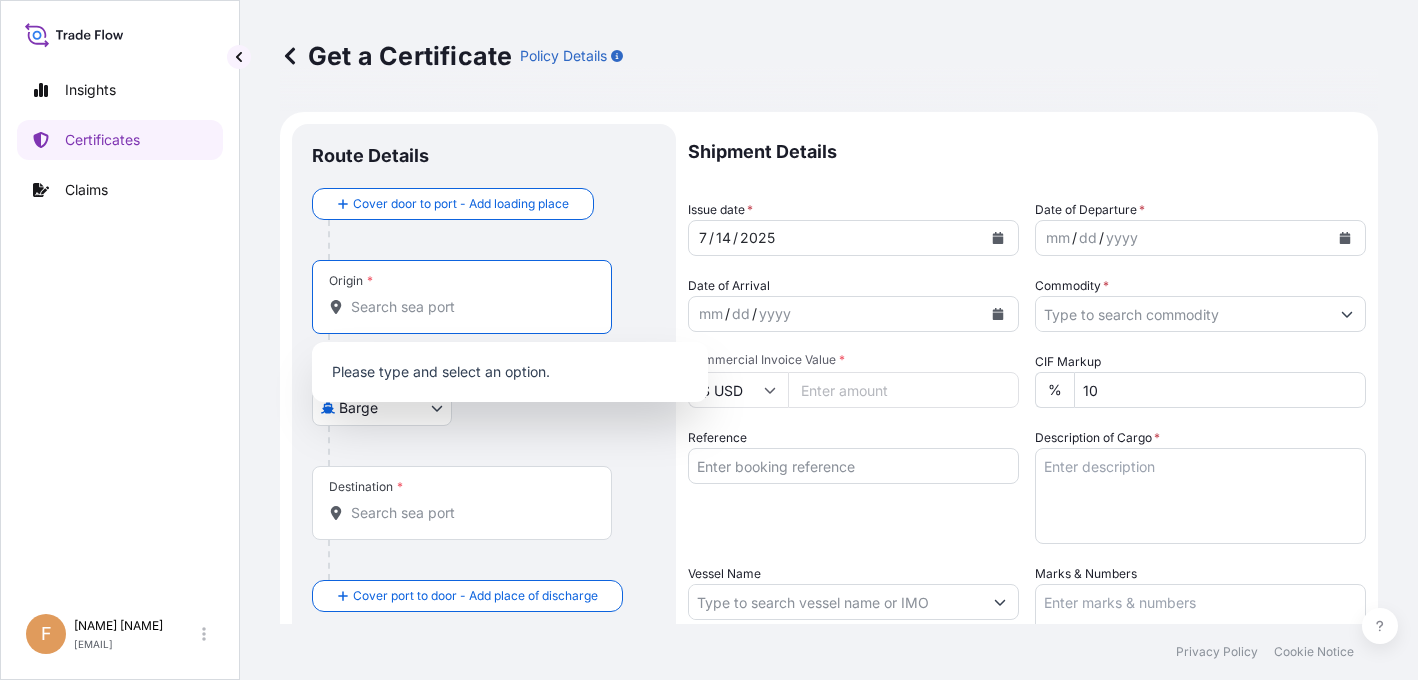 click on "Origin *" at bounding box center (469, 307) 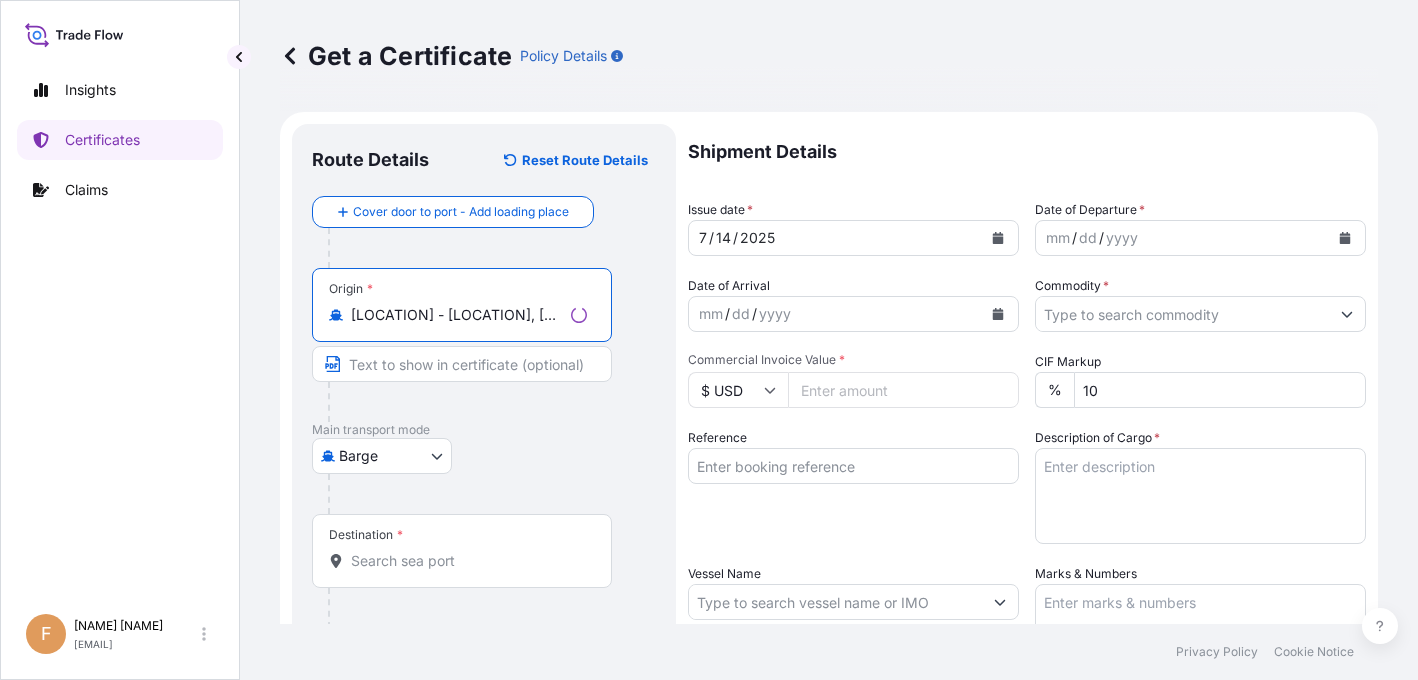 type on "[LOCATION] - [LOCATION], [COUNTRY]" 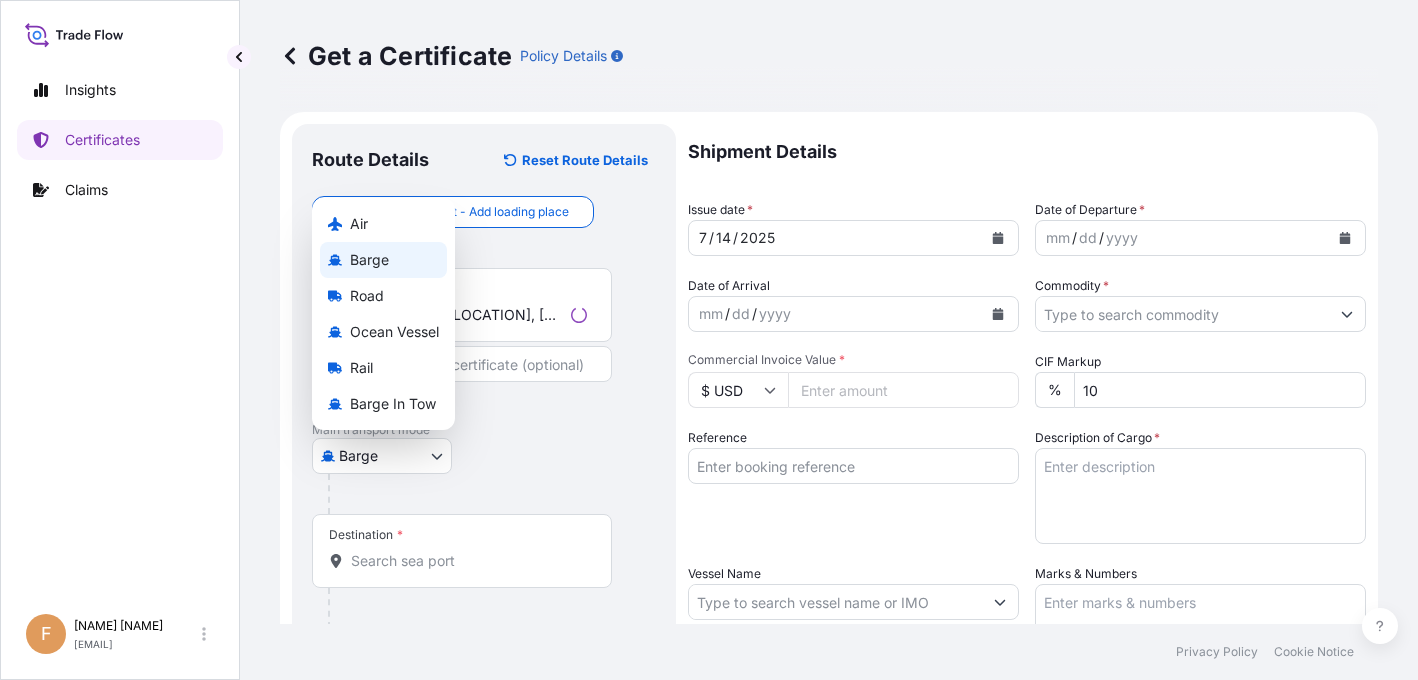 click on "0 options available. 3 options available.
Insights Certificates Claims F [FIRST]   [LAST] [EMAIL] Get a Certificate Policy Details Route Details Reset Route Details   Cover door to port - Add loading place Place of loading Road / Inland Road / Inland Origin * [LOCATION] - [LOCATION], [COUNTRY] Main transport mode Barge Air Barge Road Ocean Vessel Rail Barge in Tow Destination * Cover port to door - Add place of discharge Road / Inland Road / Inland Place of Discharge Shipment Details Issue date * [DATE] Date of Departure * mm / dd / yyyy Date of Arrival mm / dd / yyyy Commodity * Packing Category Commercial Invoice Value    * $ USD CIF Markup % 10 Reference Description of Cargo * Vessel Name Marks & Numbers Duty Cost   $ USD Letter of Credit This shipment has a letter of credit Letter of credit * Letter of credit may not exceed 12000 characters Assured Details Primary Assured * Select a primary assured [COMPANY] - c/o [COMPANY] Named Assured Named Assured Address 0" at bounding box center [709, 340] 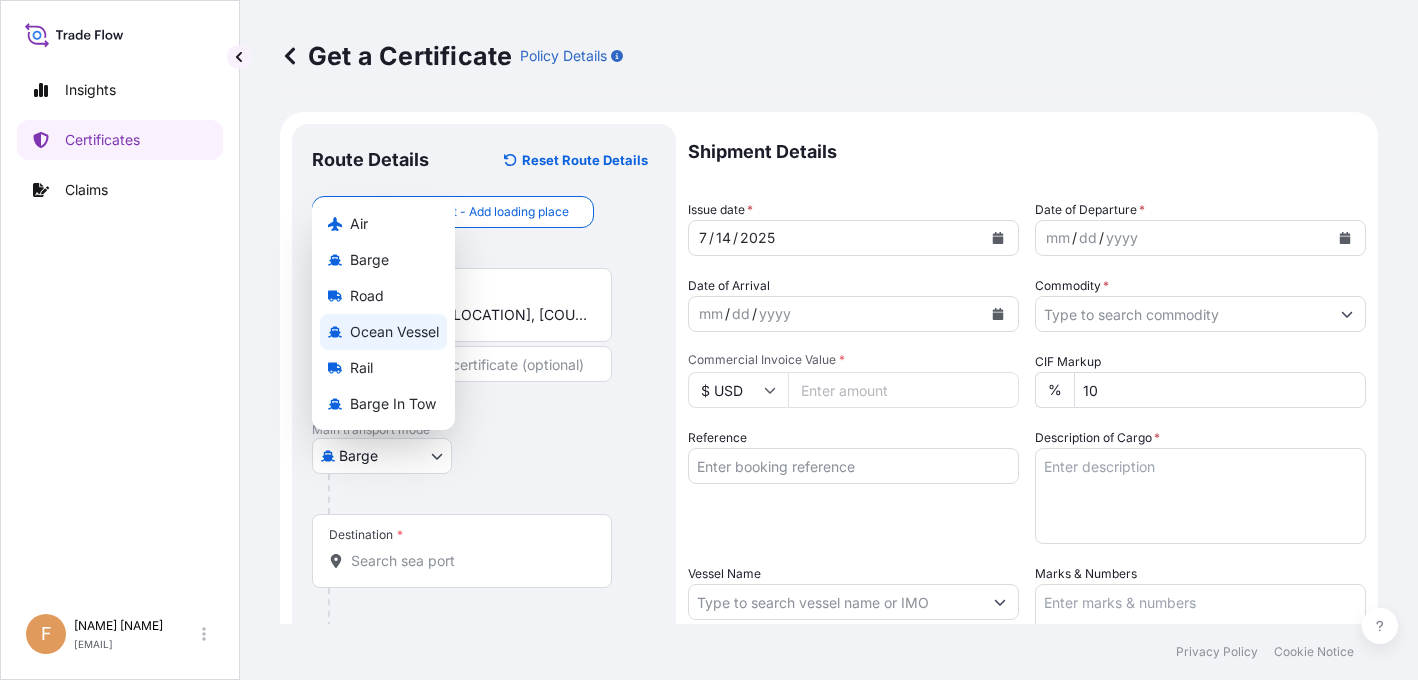 click on "Ocean Vessel" at bounding box center (394, 332) 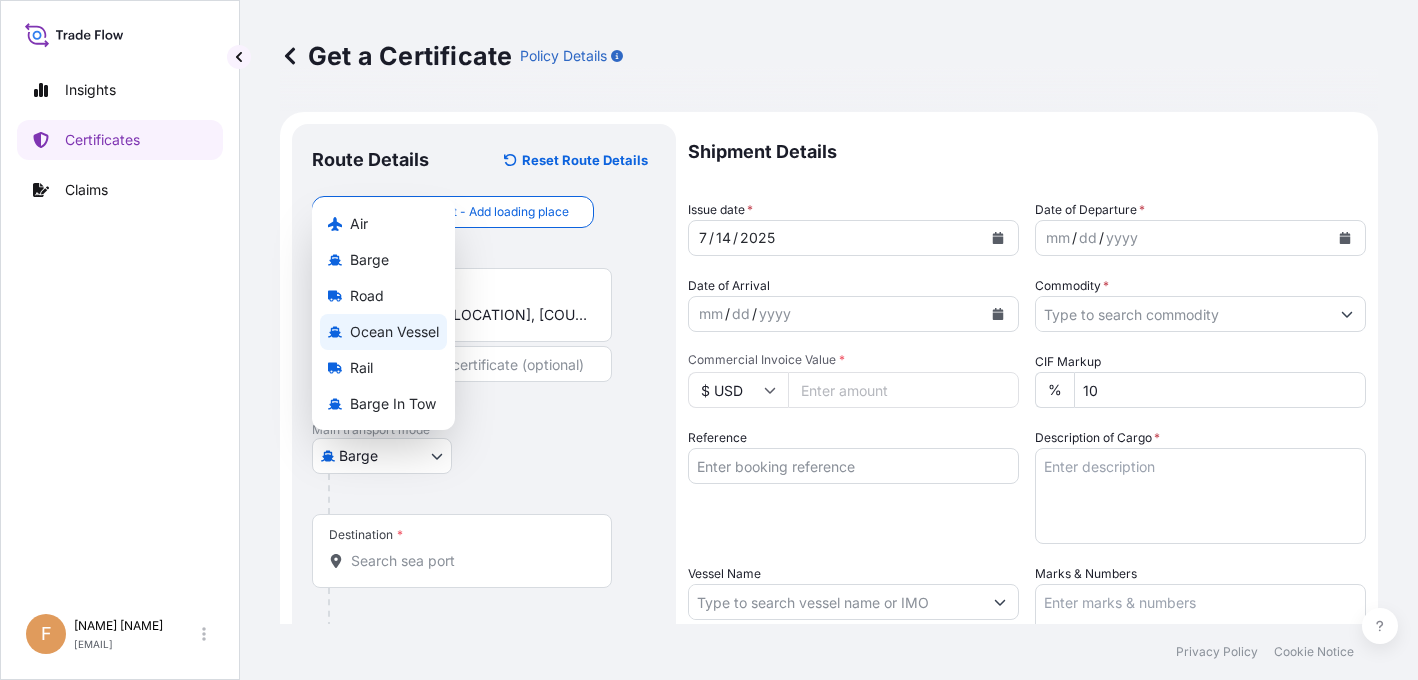 type 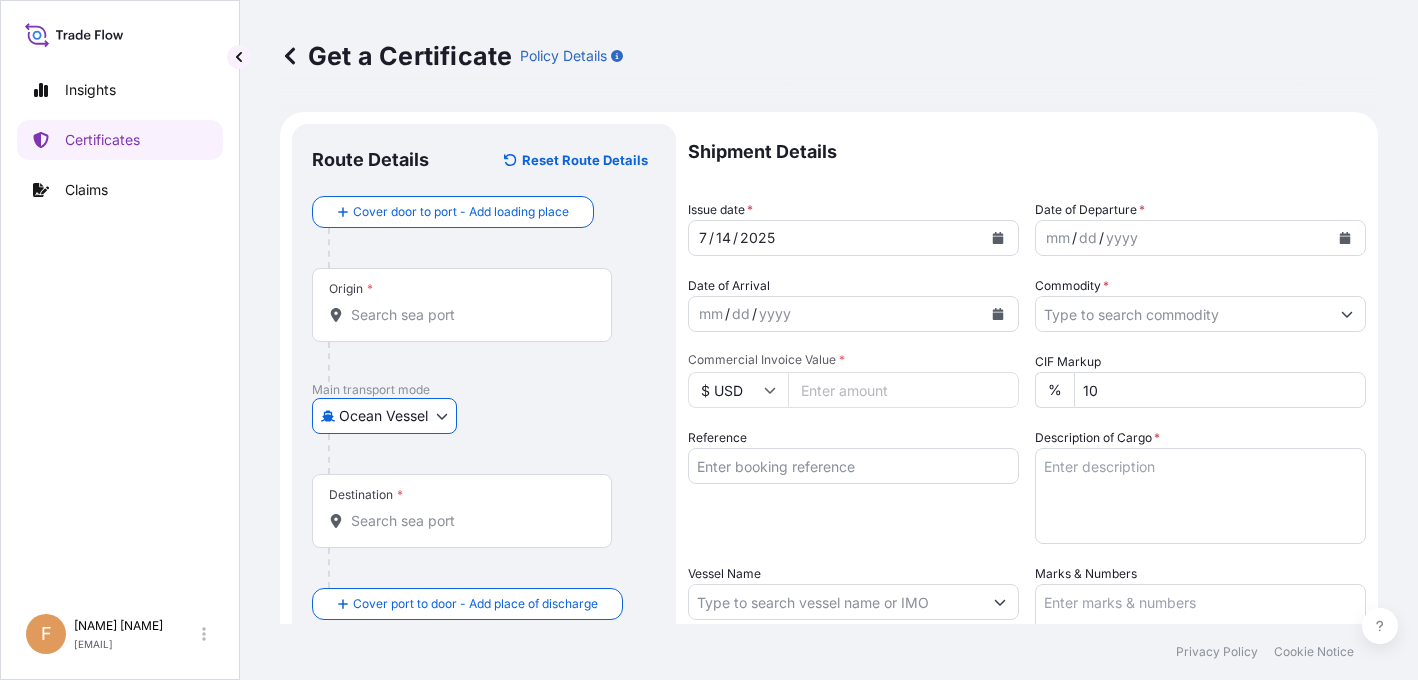 click on "Origin *" at bounding box center (469, 315) 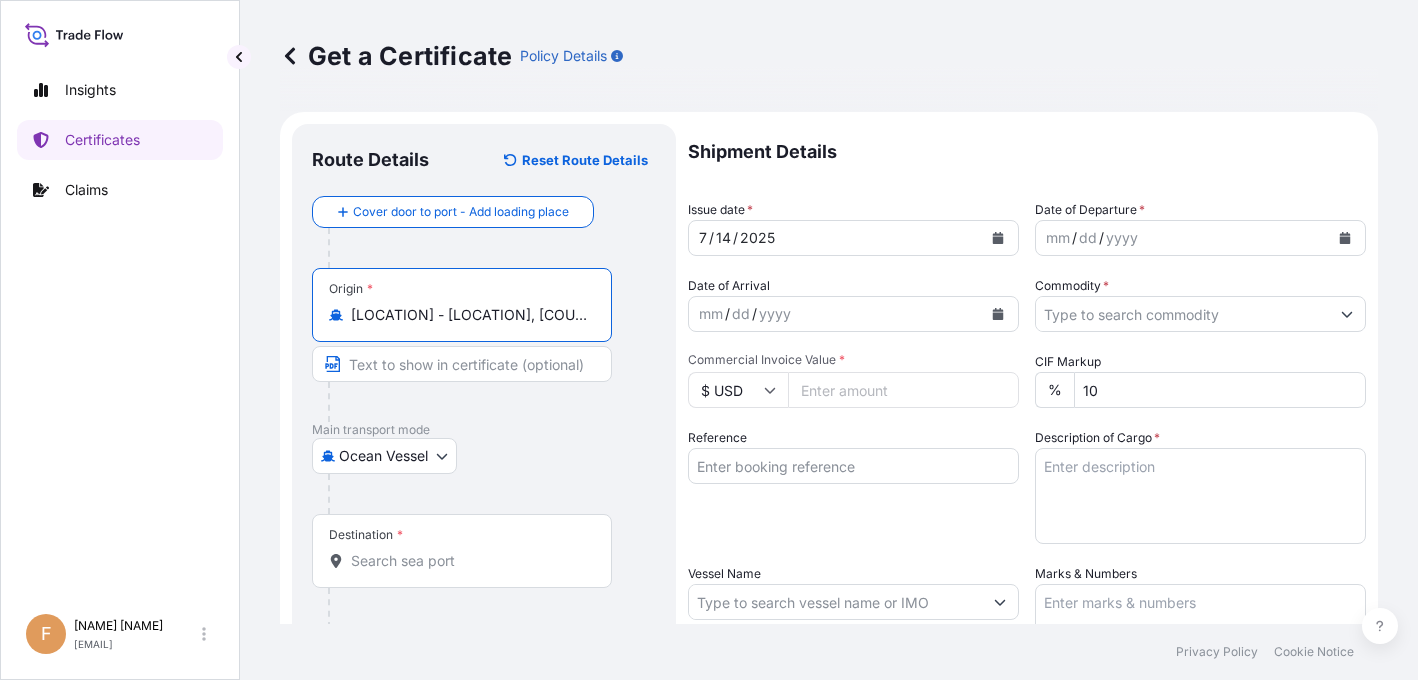 type on "[LOCATION] - [LOCATION], [COUNTRY]" 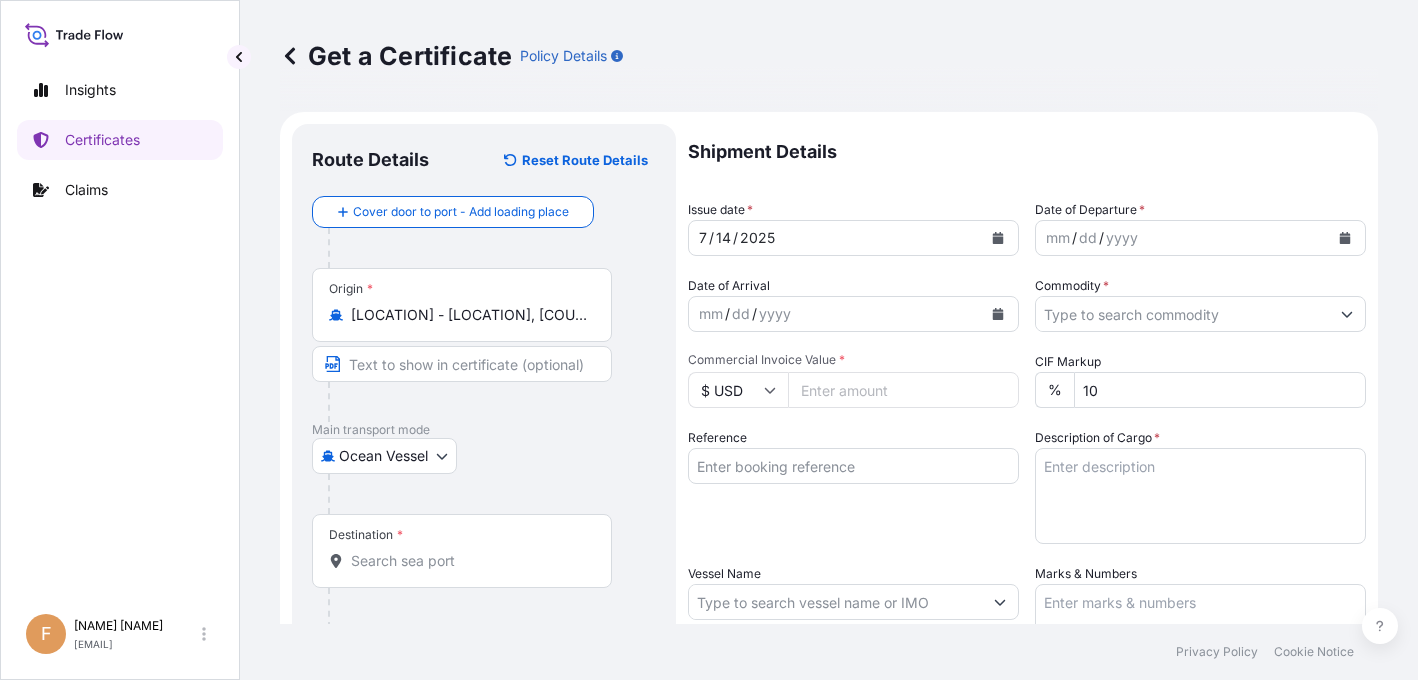 click on "Vessel Name" at bounding box center (835, 602) 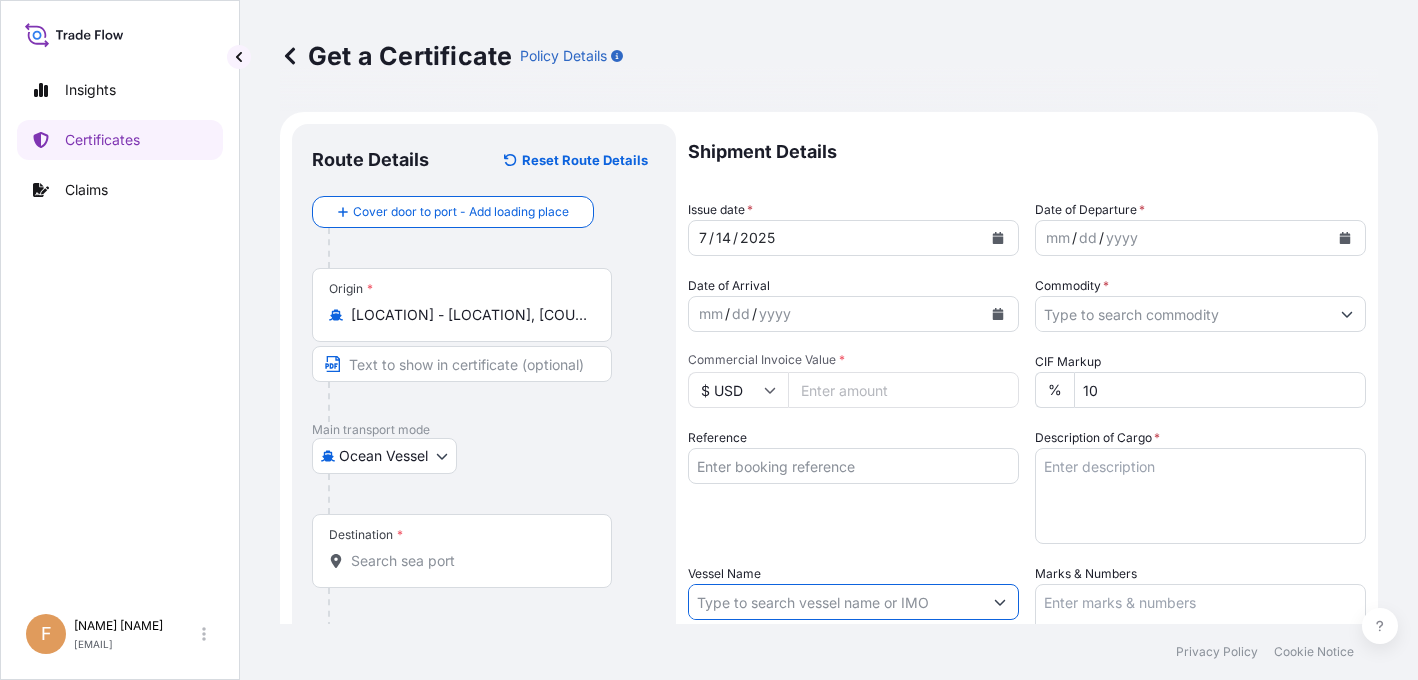 paste on "MAERSK GENOA" 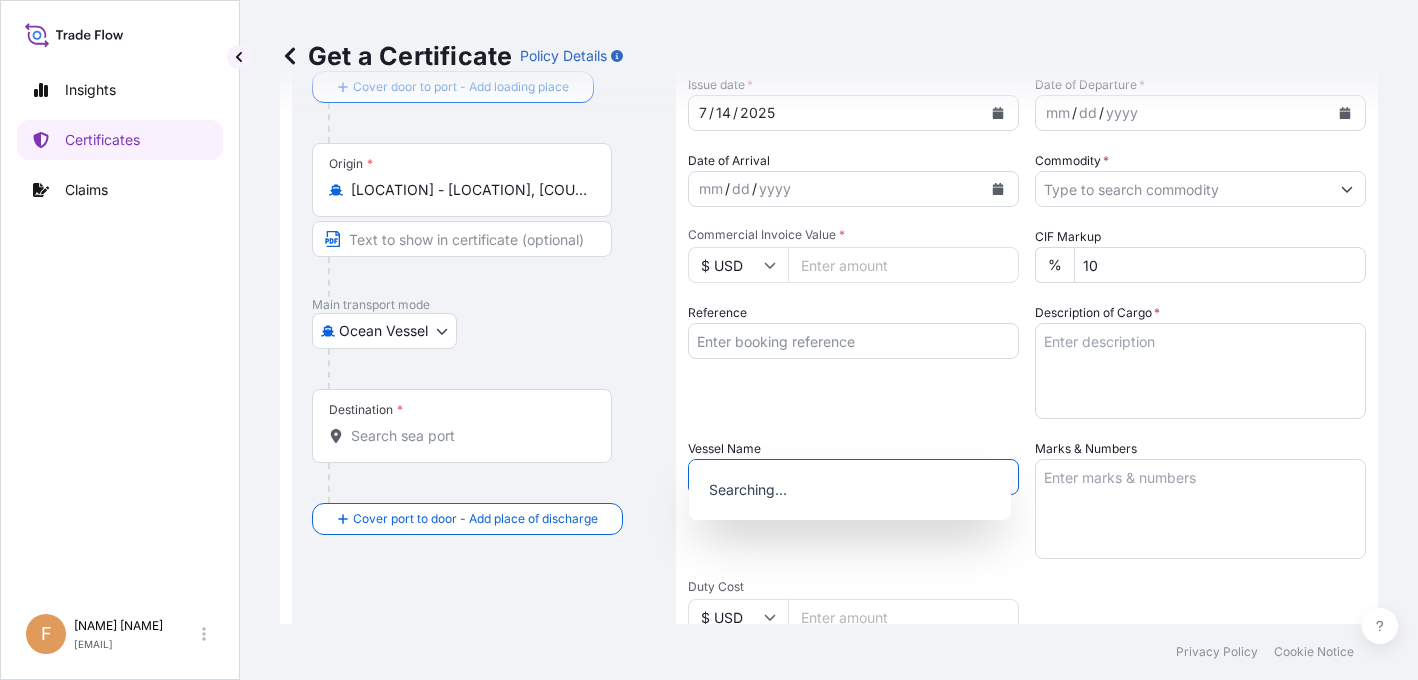 scroll, scrollTop: 200, scrollLeft: 0, axis: vertical 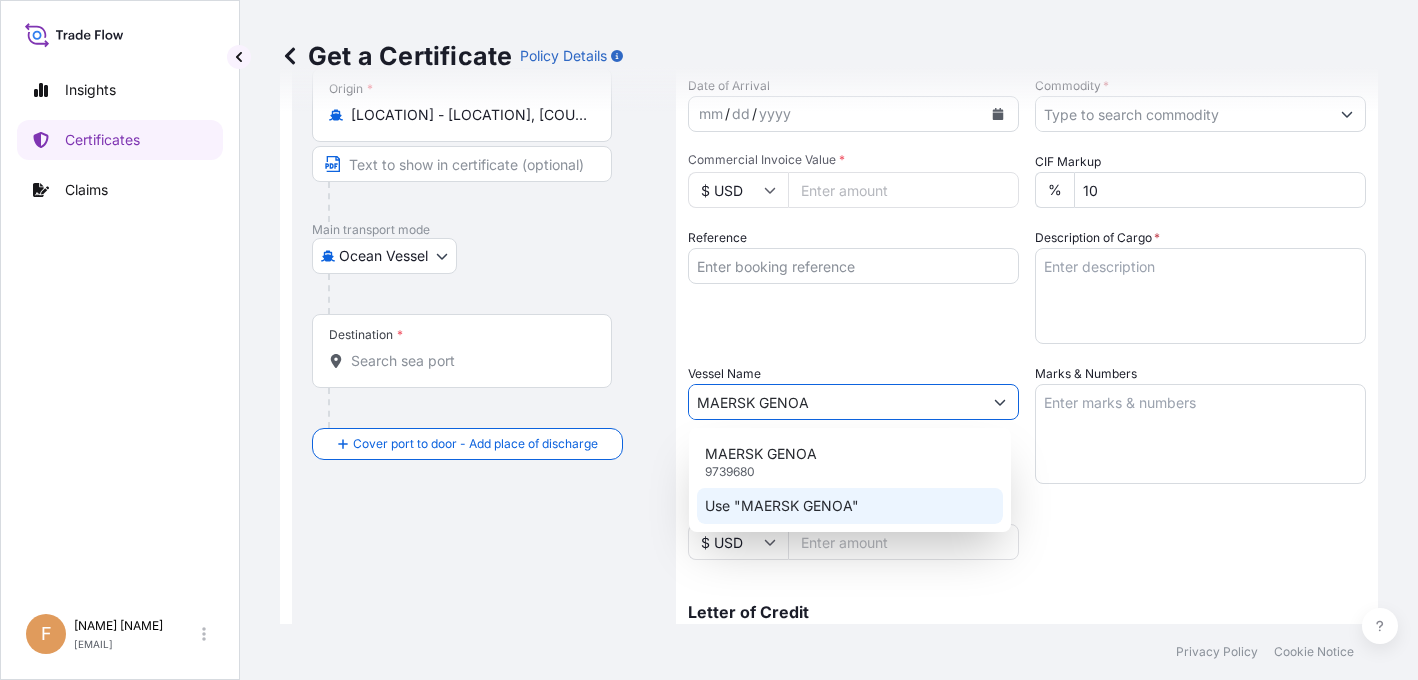 click on "Use "MAERSK GENOA"" 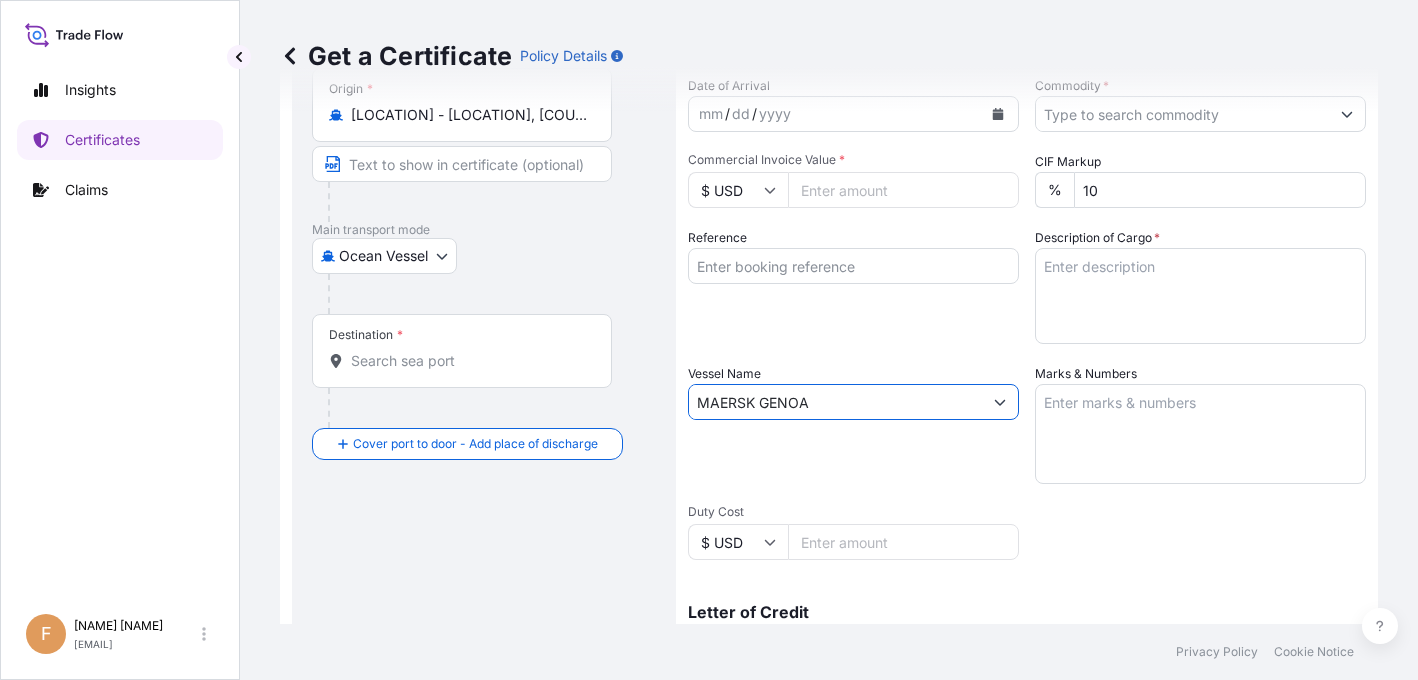 type on "MAERSK GENOA" 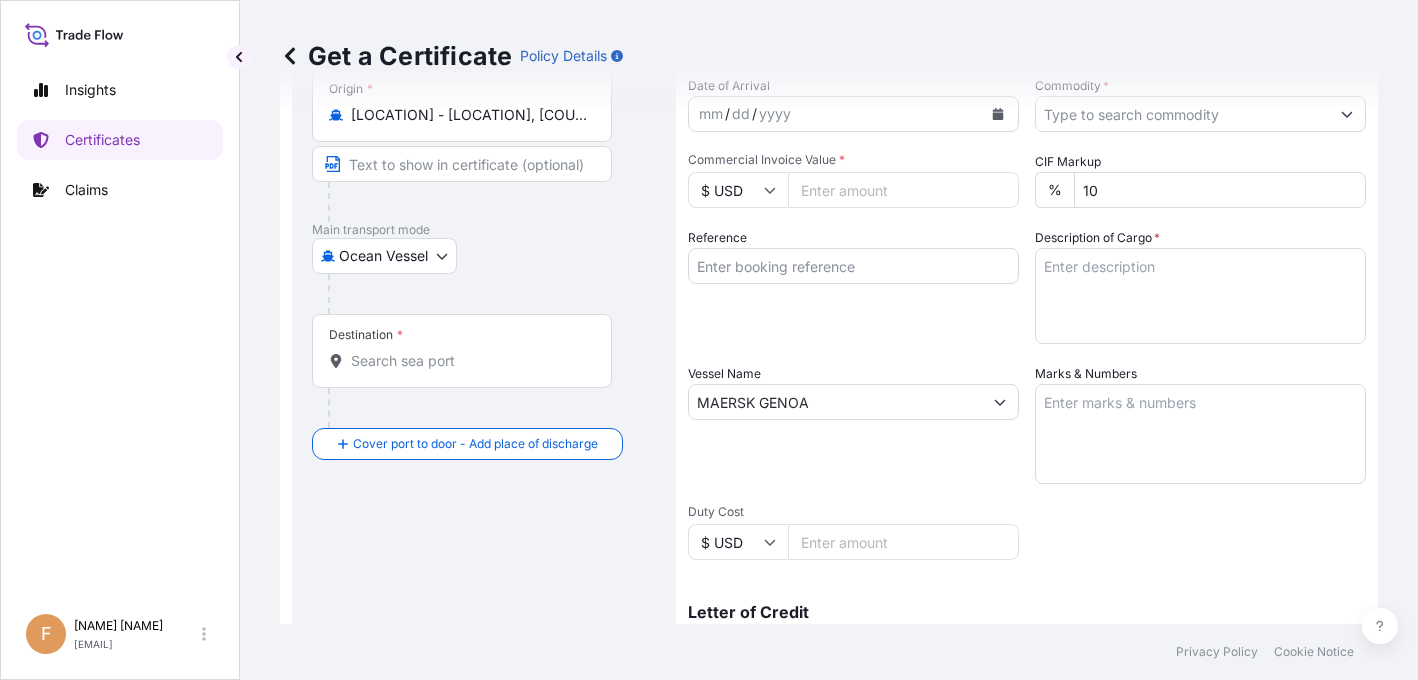 click on "Destination *" at bounding box center (469, 361) 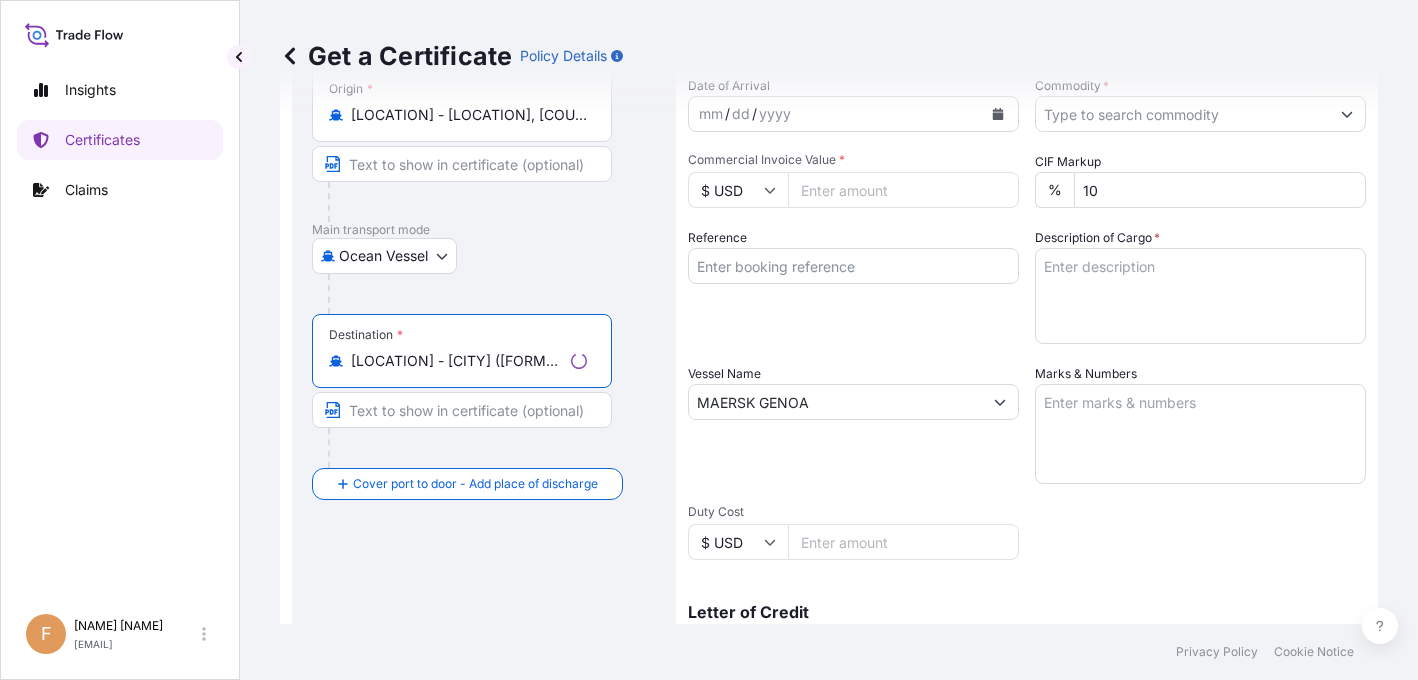 type on "[LOCATION] - [CITY] ([FORMER_NAME]), [COUNTRY]" 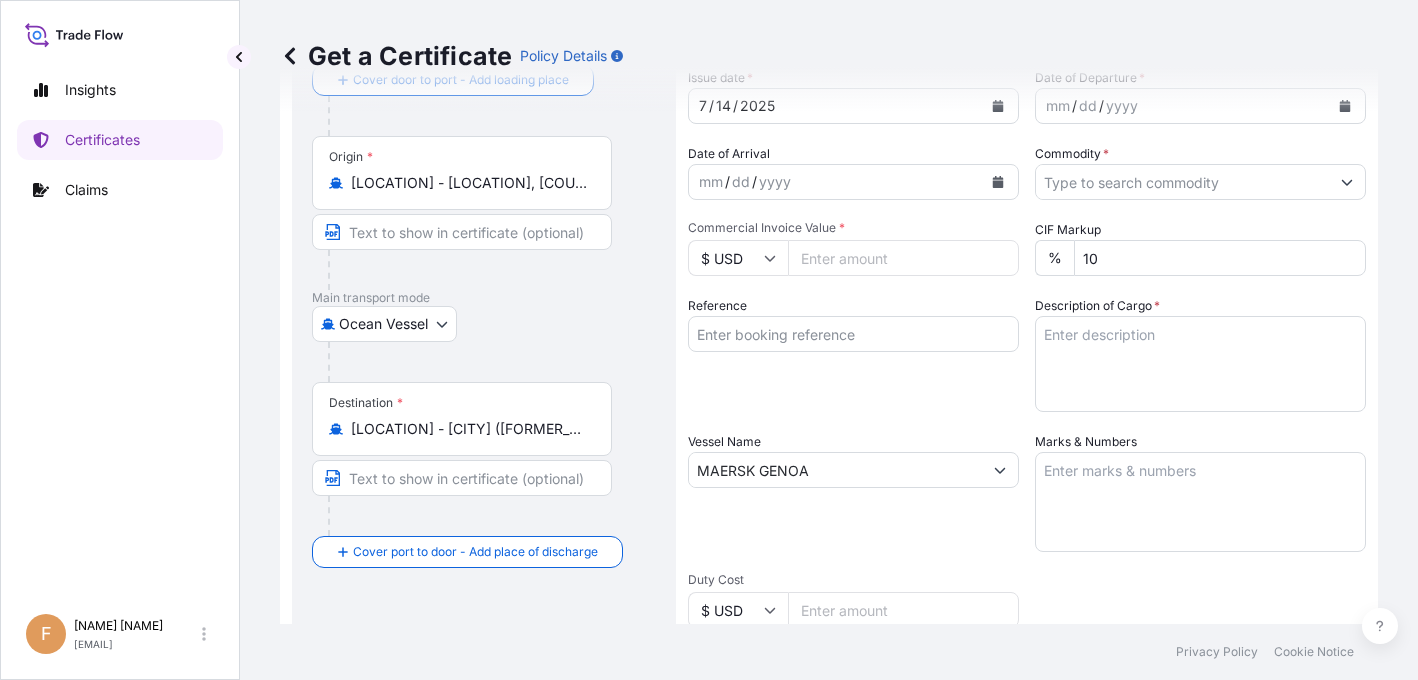 scroll, scrollTop: 0, scrollLeft: 0, axis: both 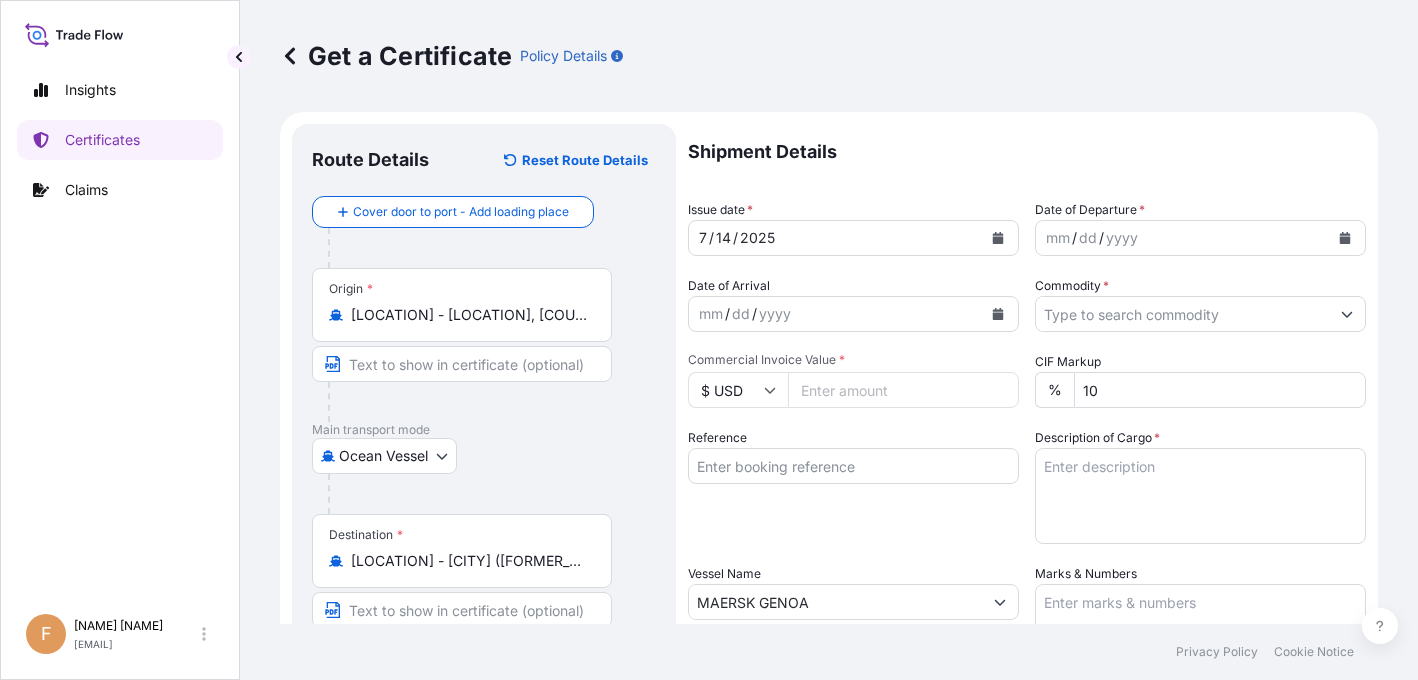drag, startPoint x: 127, startPoint y: 528, endPoint x: 148, endPoint y: 517, distance: 23.70654 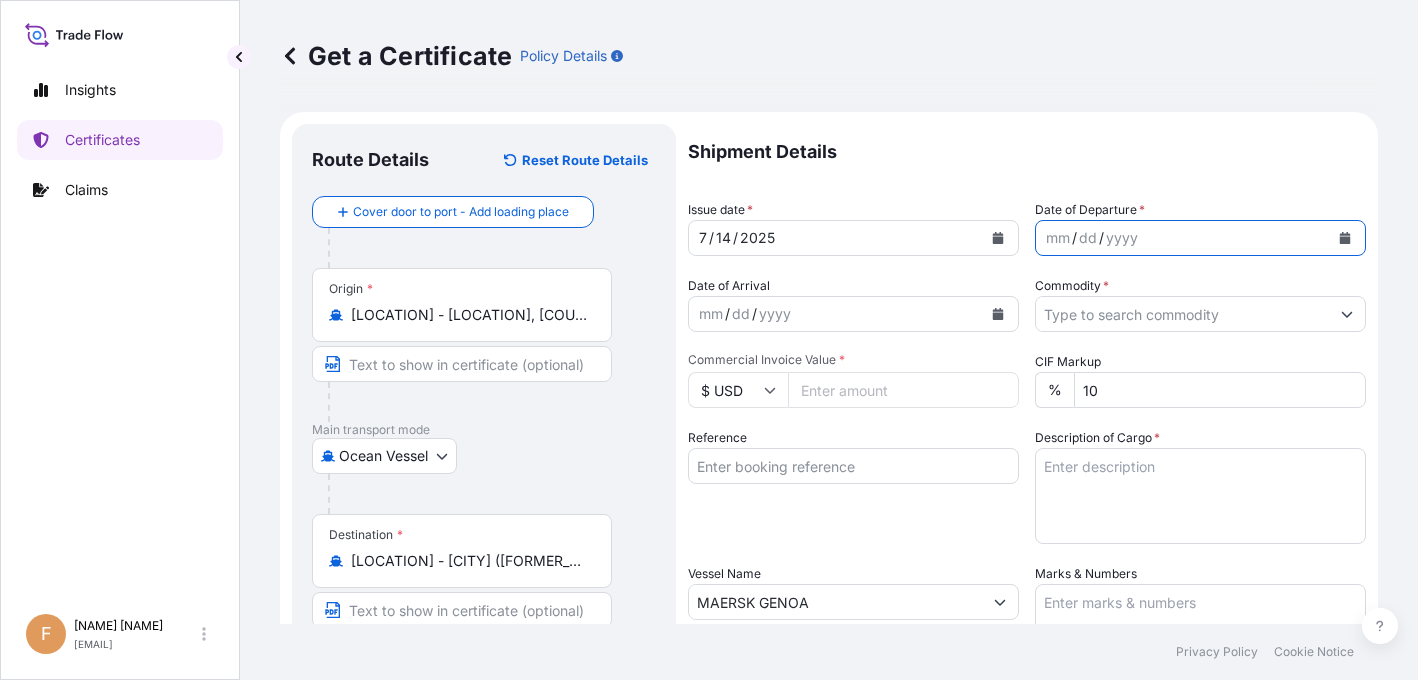 click 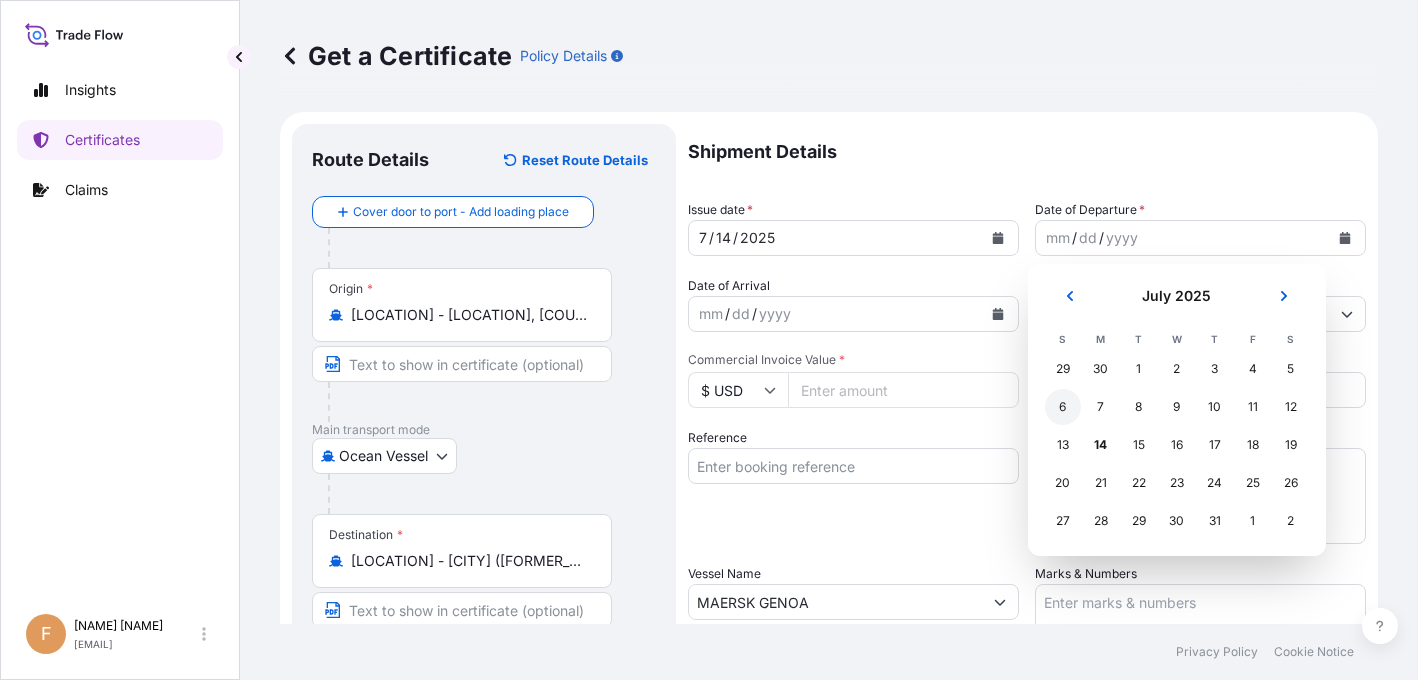 click on "6" at bounding box center [1063, 407] 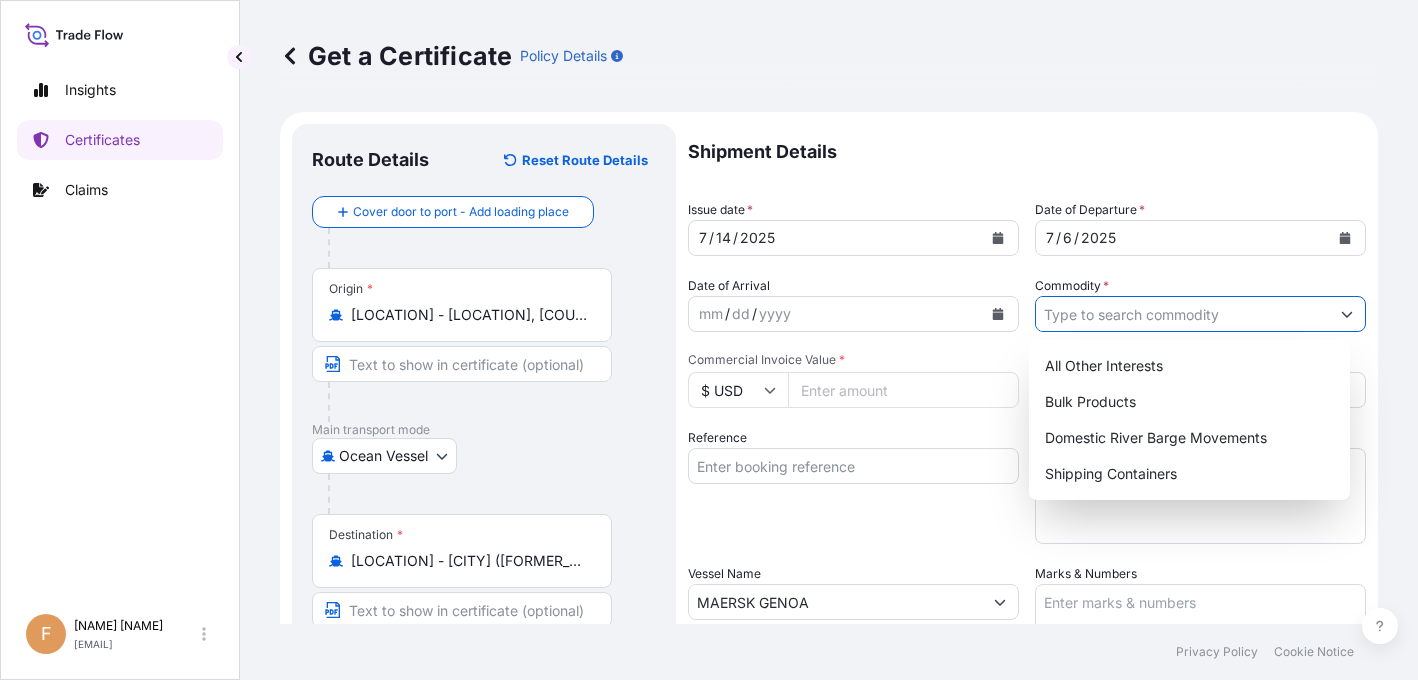 click on "Commodity *" at bounding box center (1182, 314) 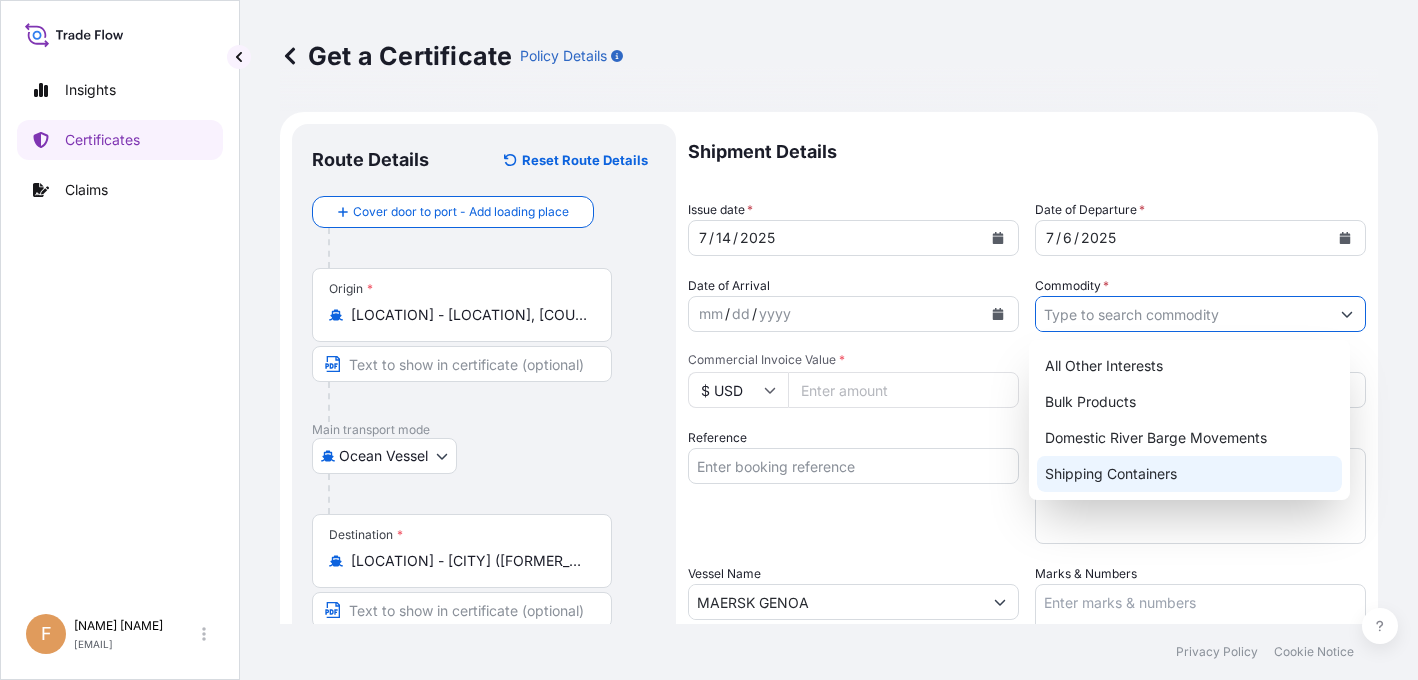 click on "Shipping Containers" at bounding box center [1190, 474] 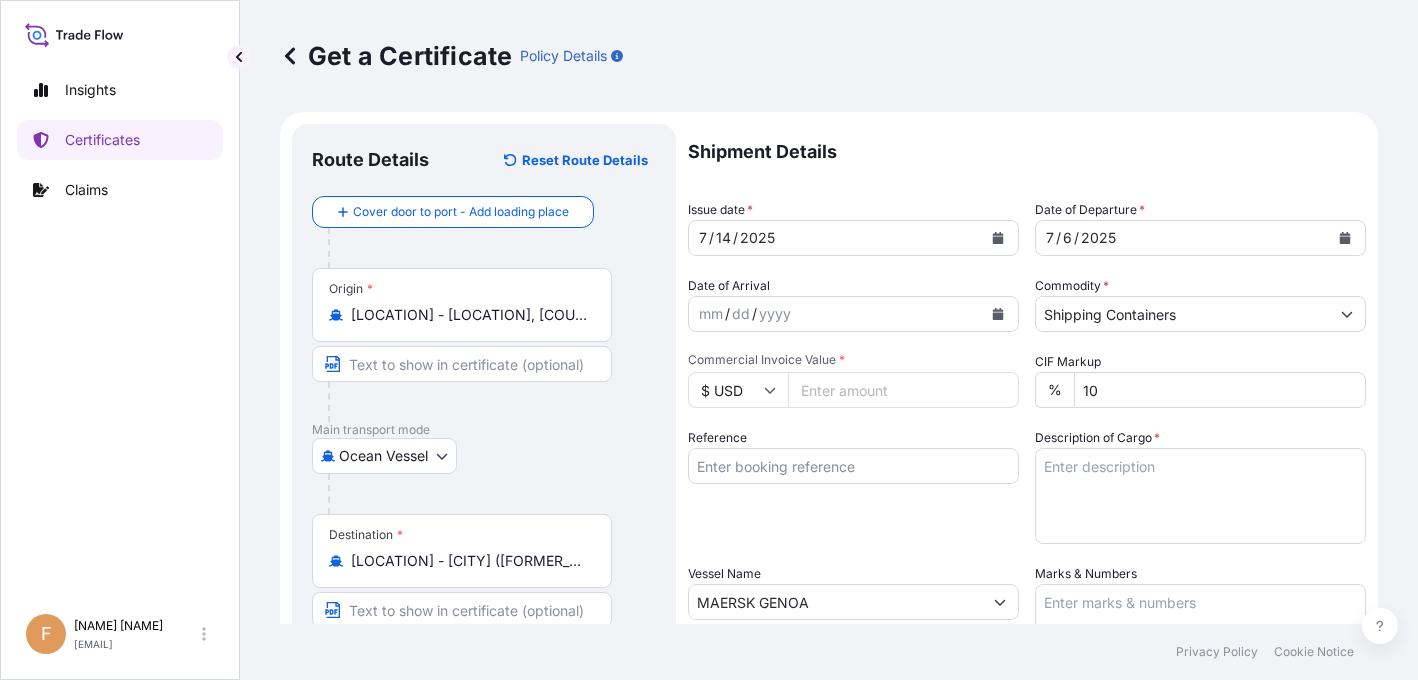 click on "Insights Certificates Claims" at bounding box center [120, 328] 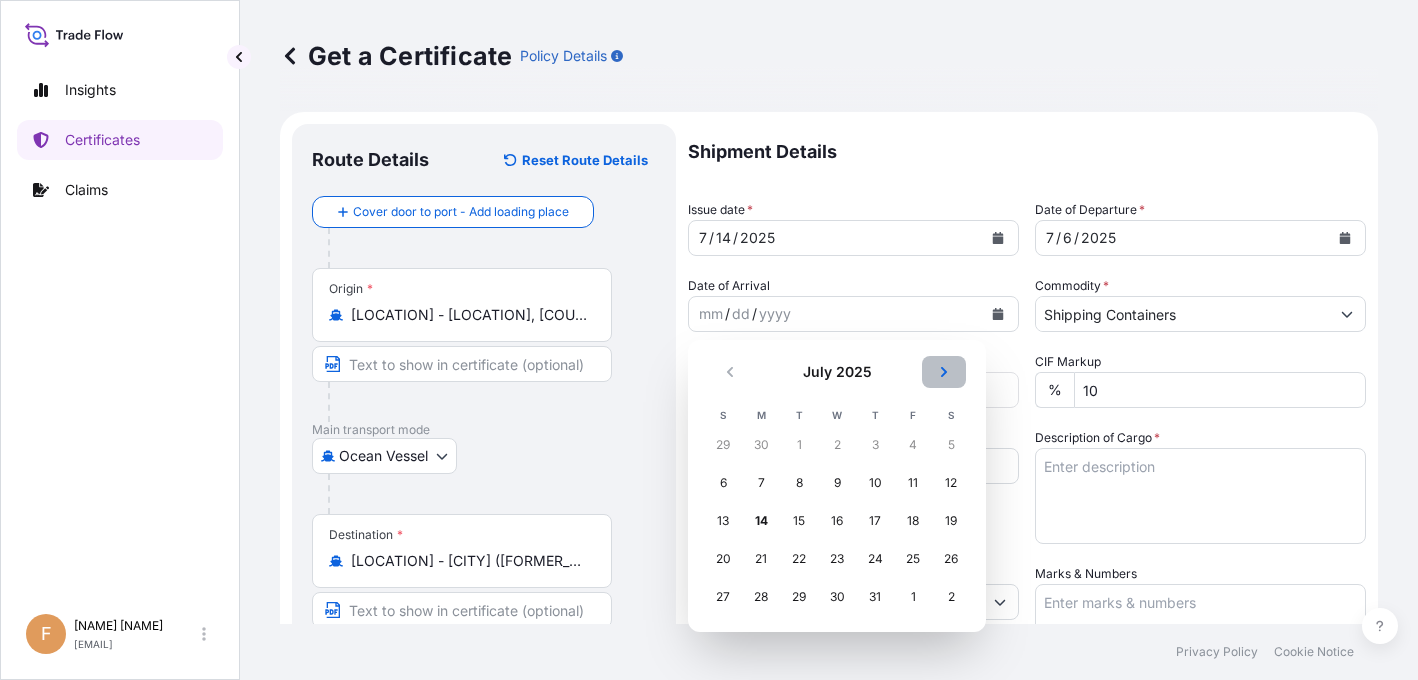 click 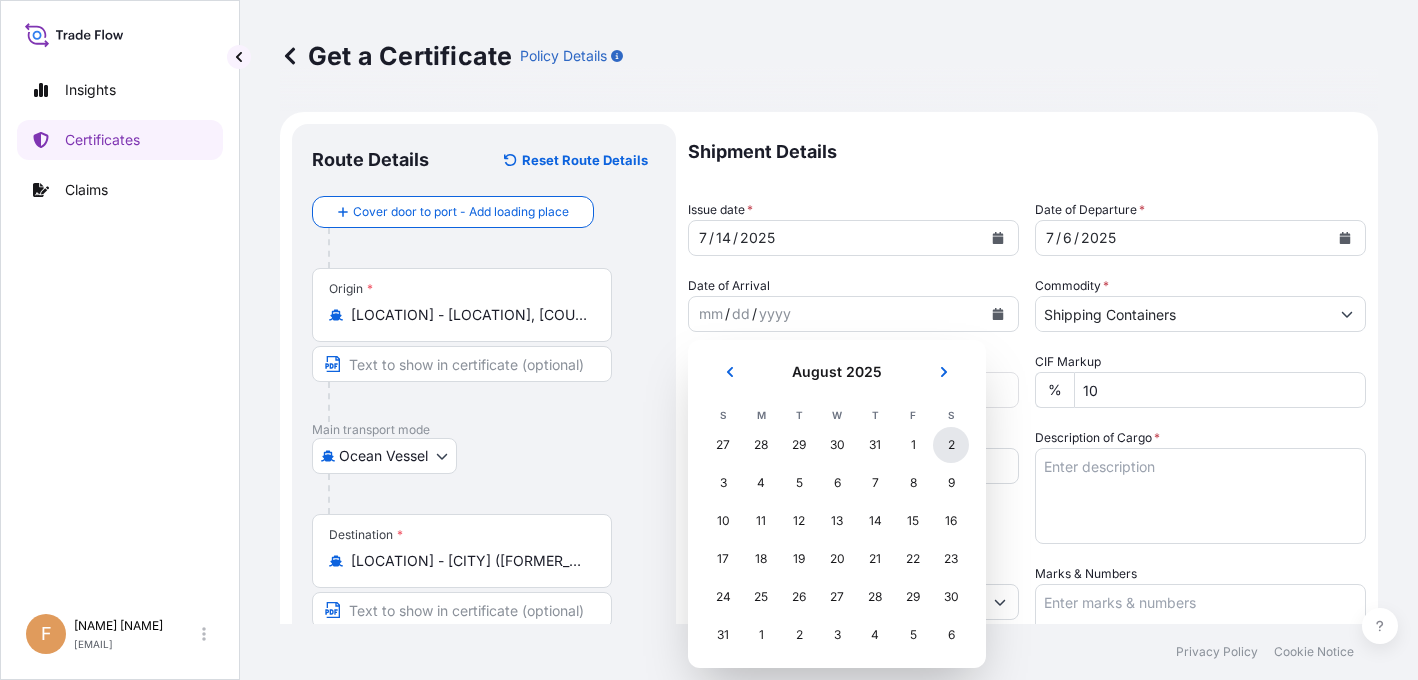 click on "2" at bounding box center (951, 445) 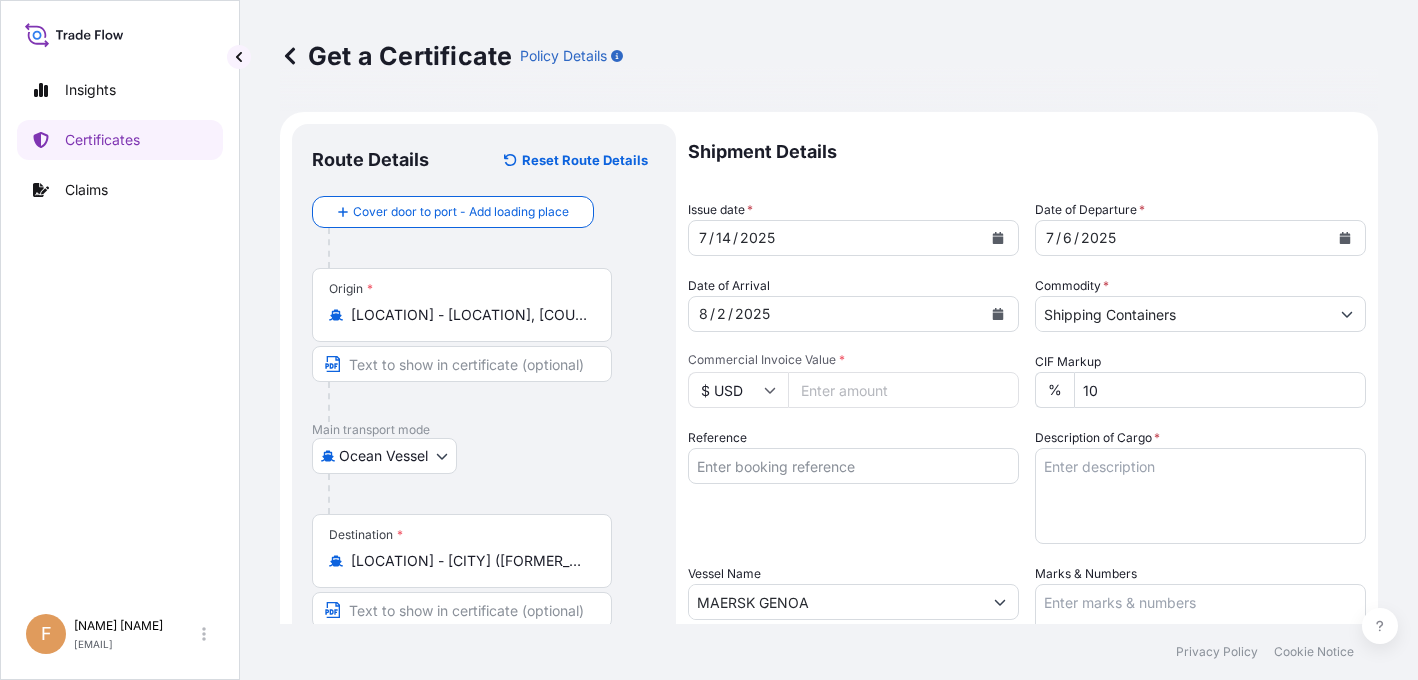 click on "Commercial Invoice Value    *" at bounding box center [903, 390] 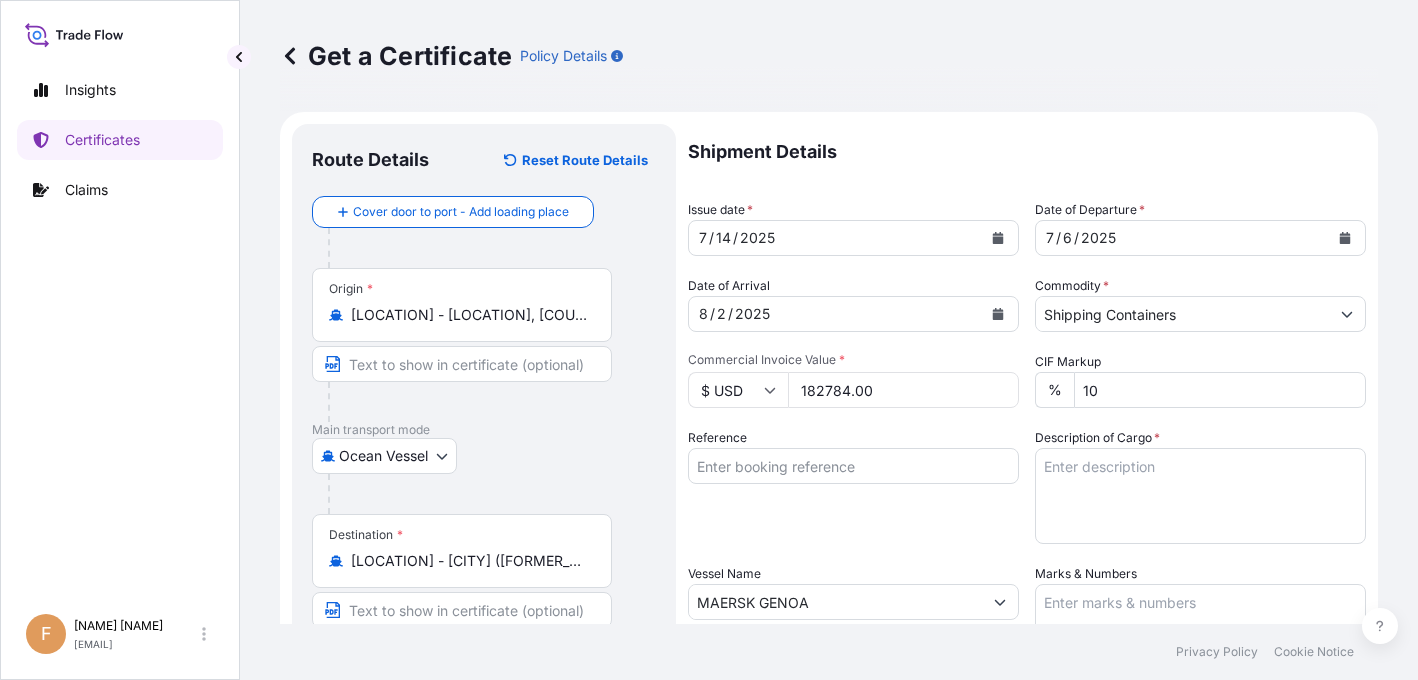 type on "182784.00" 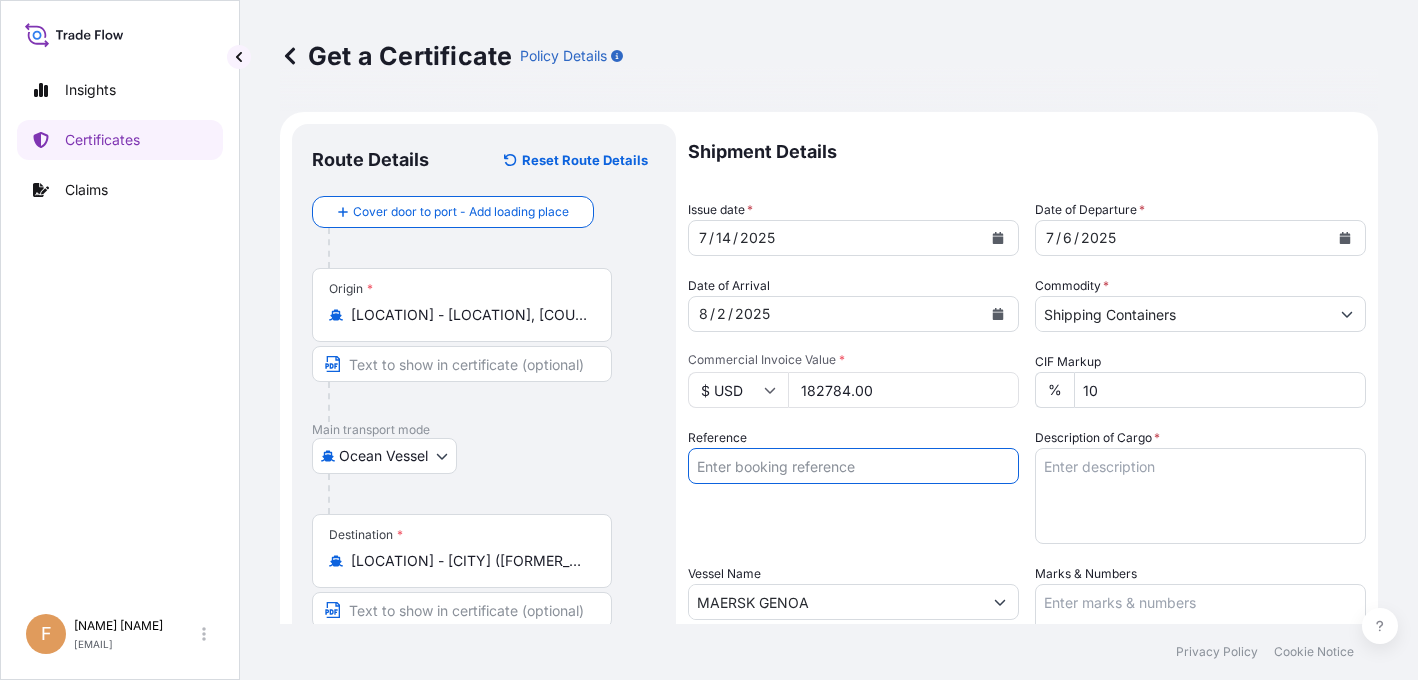 paste on "B000230771" 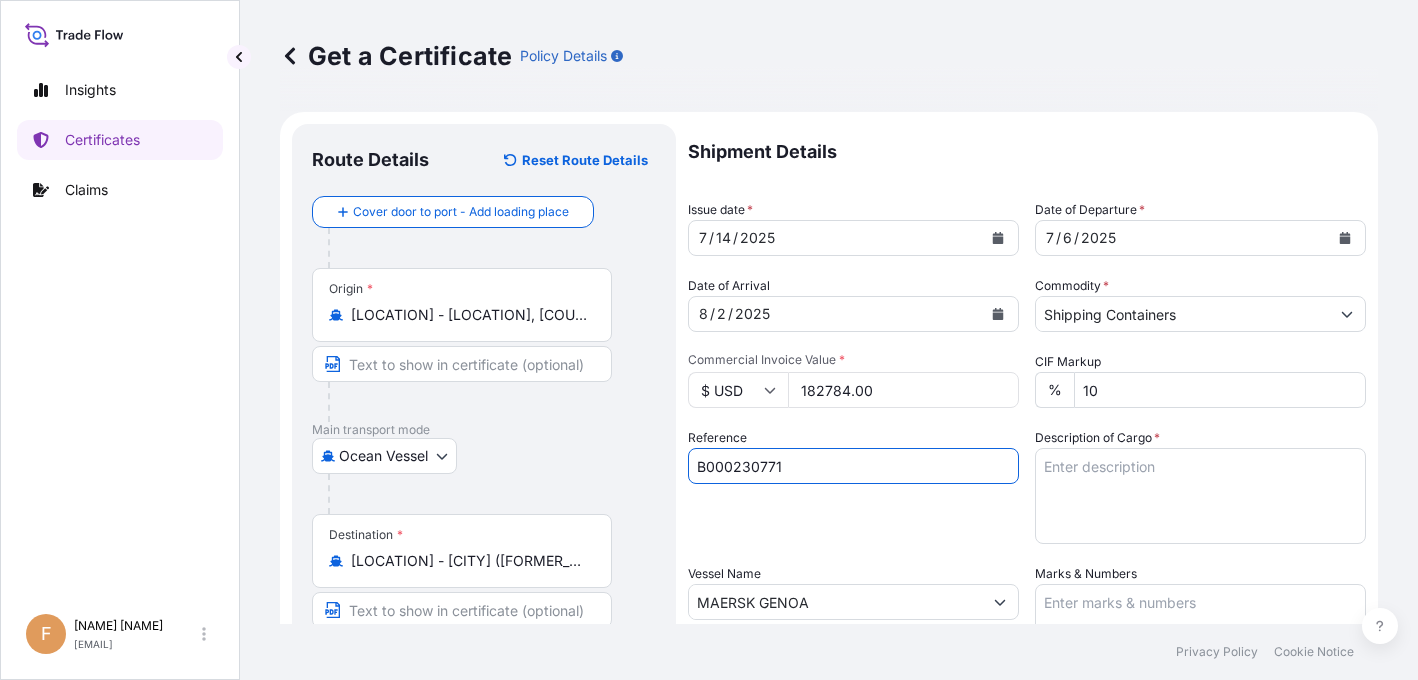 type on "B000230771" 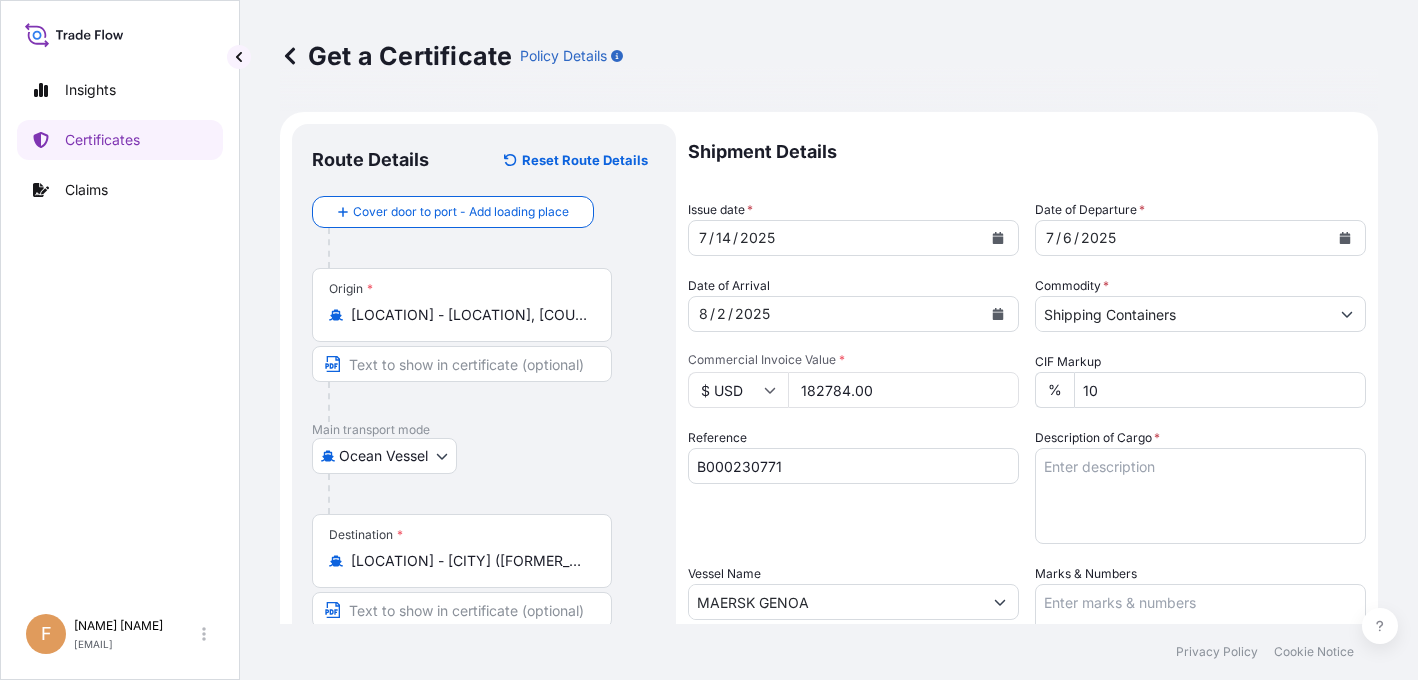 drag, startPoint x: 76, startPoint y: 409, endPoint x: 139, endPoint y: 423, distance: 64.53681 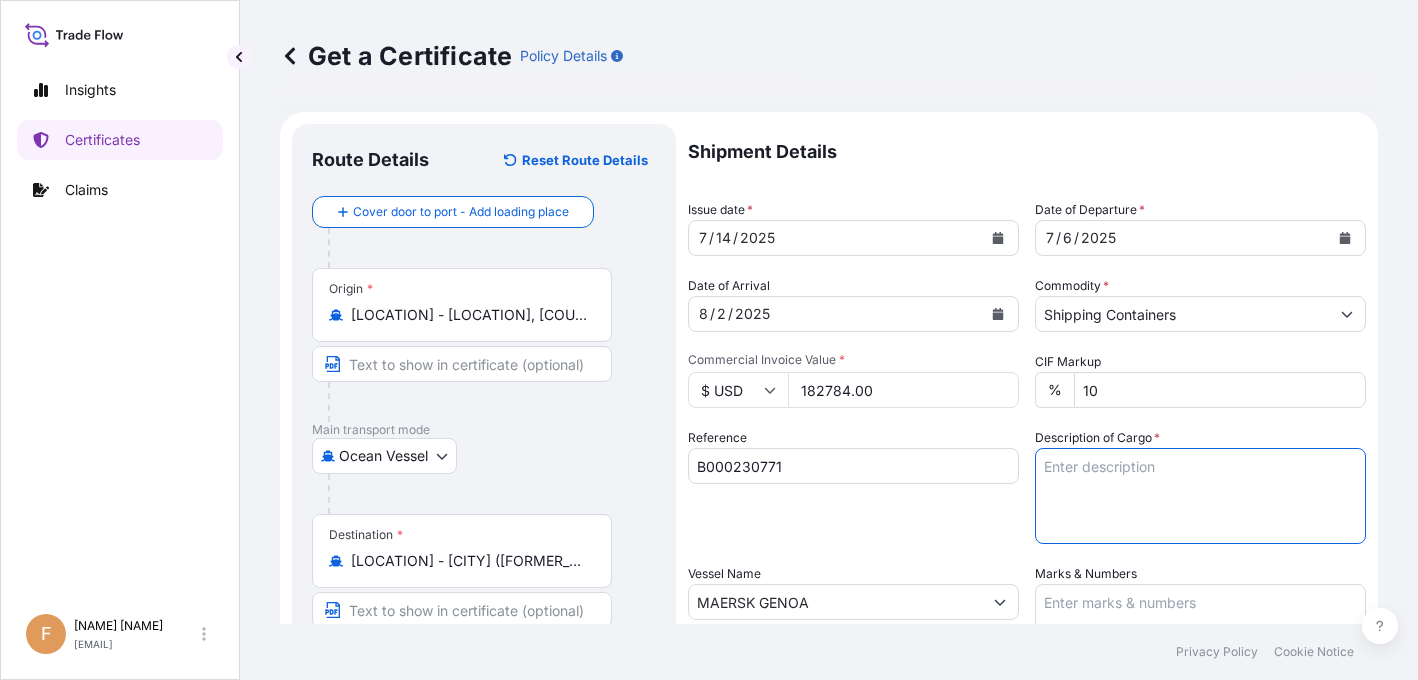 click on "Description of Cargo *" at bounding box center [1200, 496] 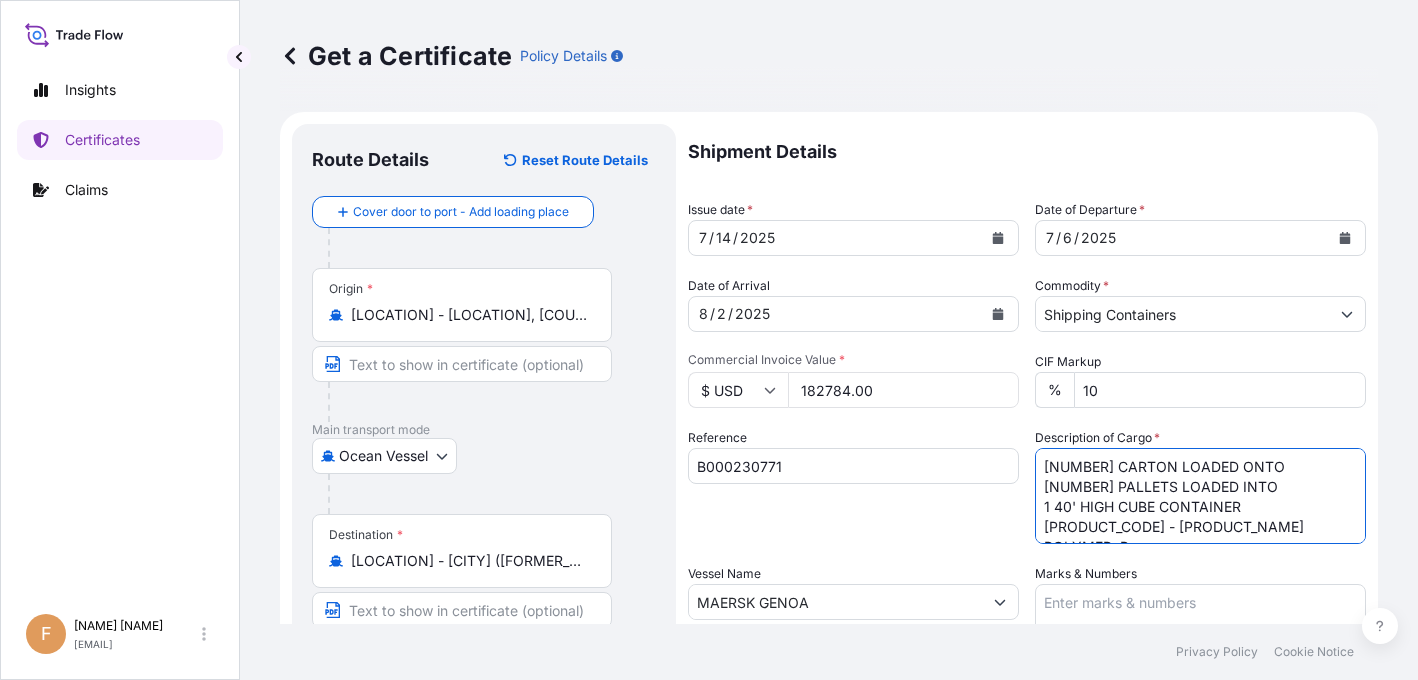 scroll, scrollTop: 72, scrollLeft: 0, axis: vertical 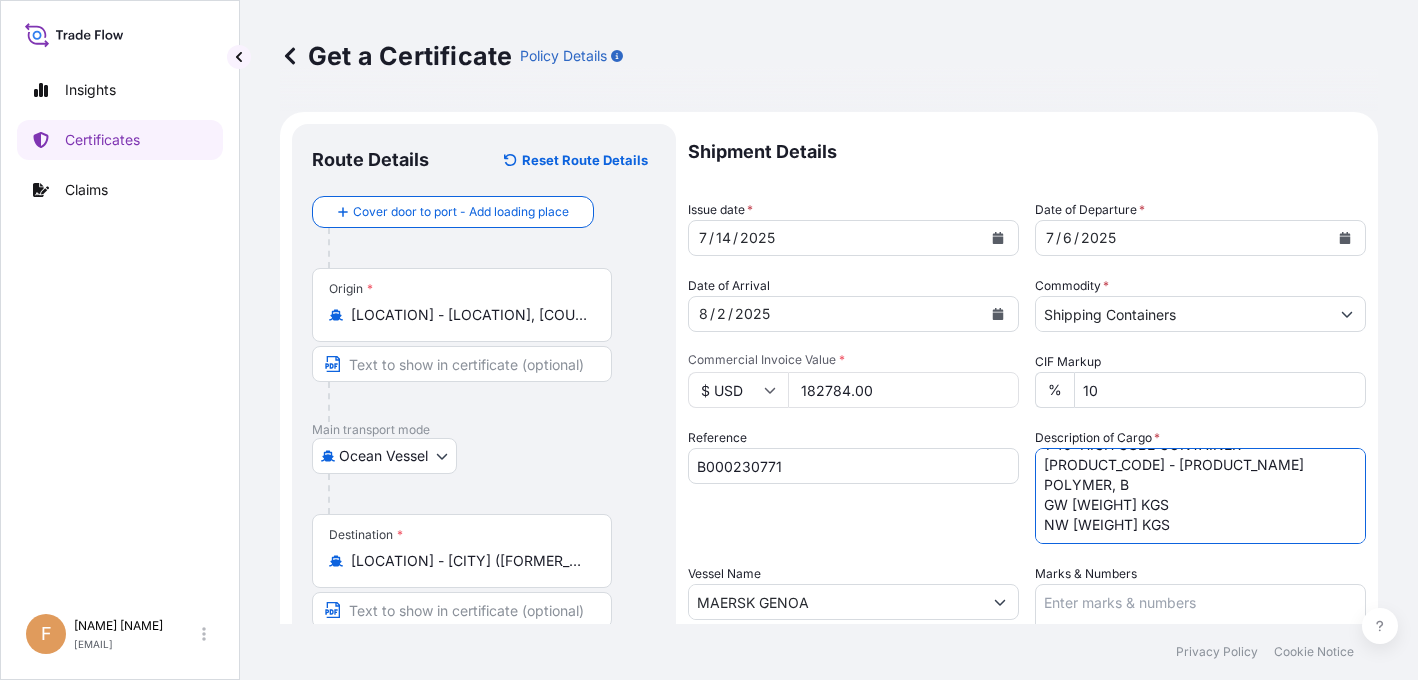 type on "[NUMBER] CARTON LOADED ONTO
[NUMBER] PALLETS LOADED INTO
1 40' HIGH CUBE CONTAINER
[PRODUCT_CODE] - [PRODUCT_NAME]
POLYMER, B
GW [WEIGHT] KGS
NW [WEIGHT] KGS" 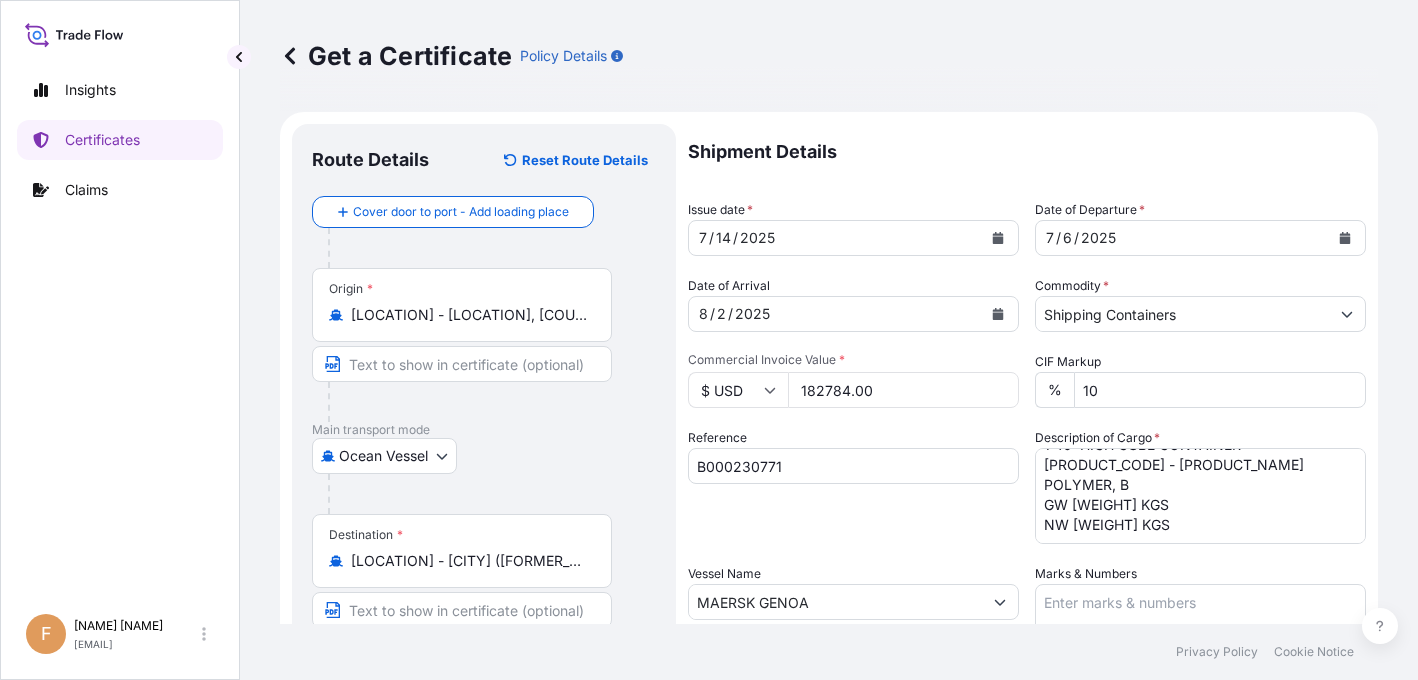 click on "Insights Certificates Claims" at bounding box center (120, 328) 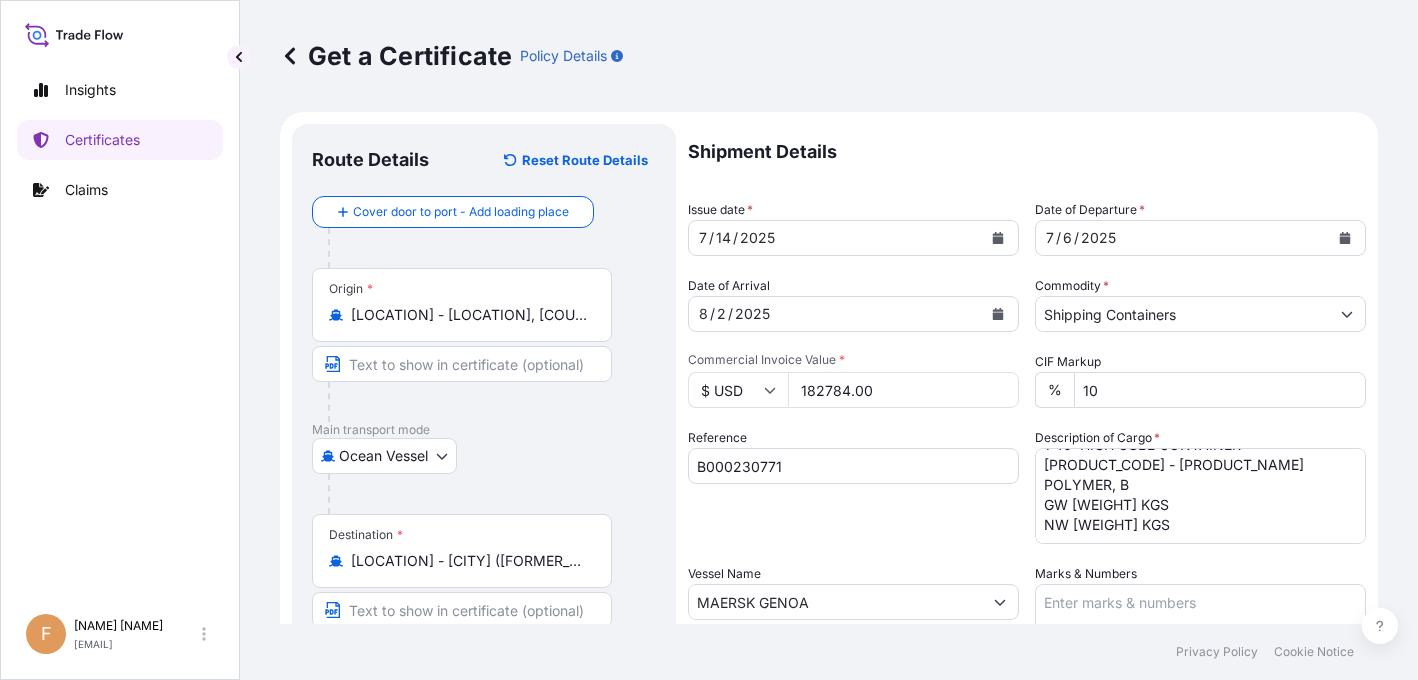 click on "Insights Certificates Claims" at bounding box center (120, 328) 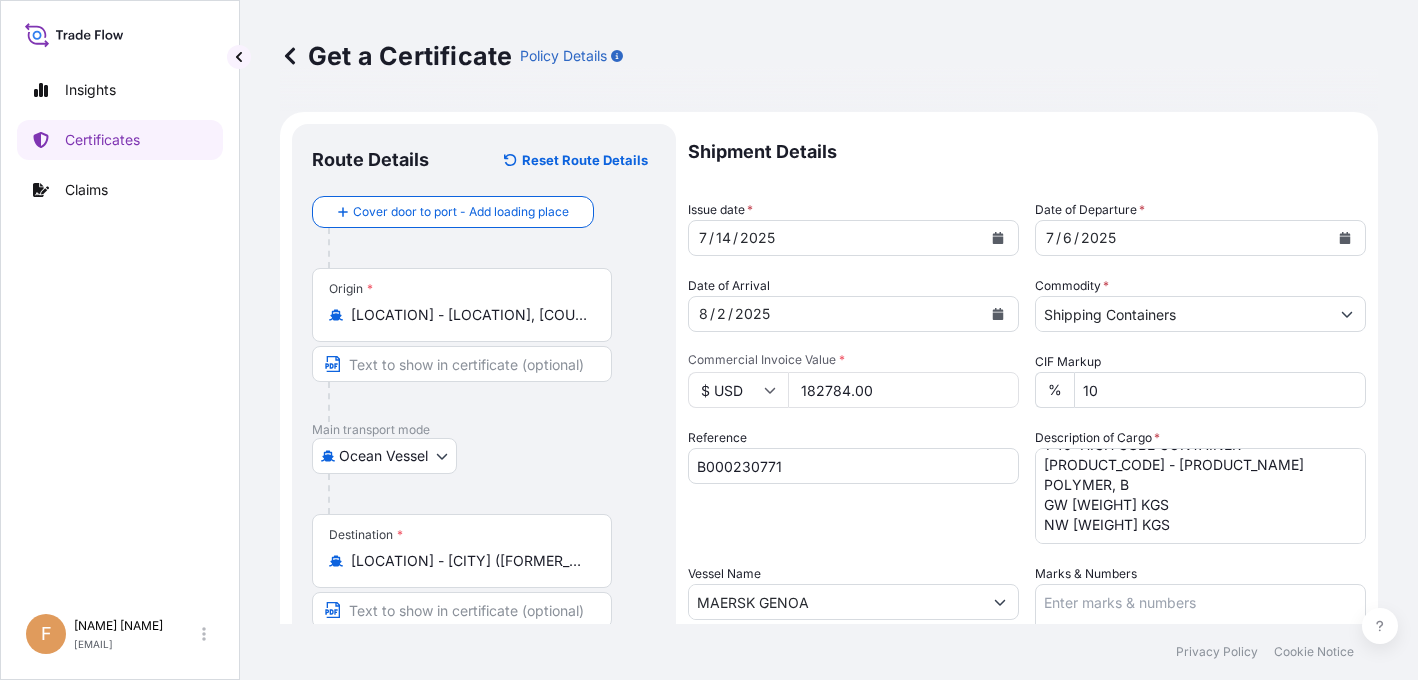 click on "Insights Certificates Claims" at bounding box center (120, 328) 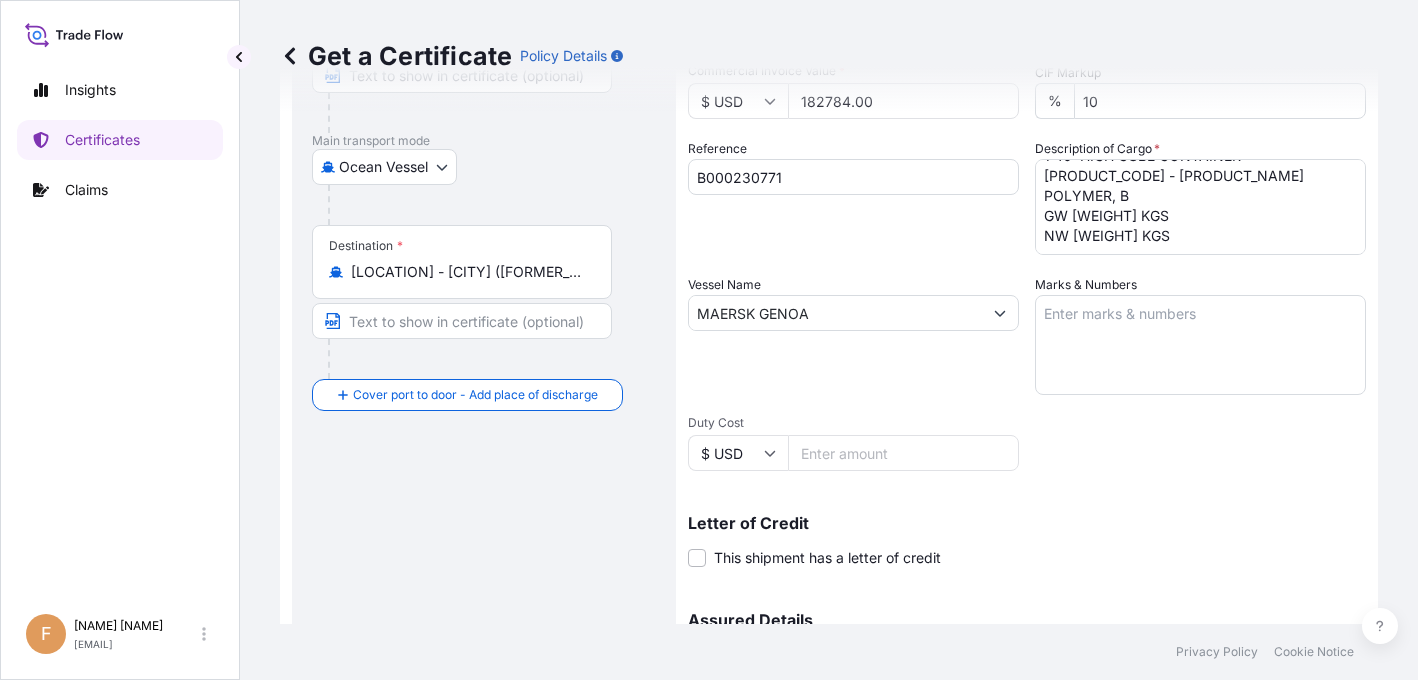 scroll, scrollTop: 300, scrollLeft: 0, axis: vertical 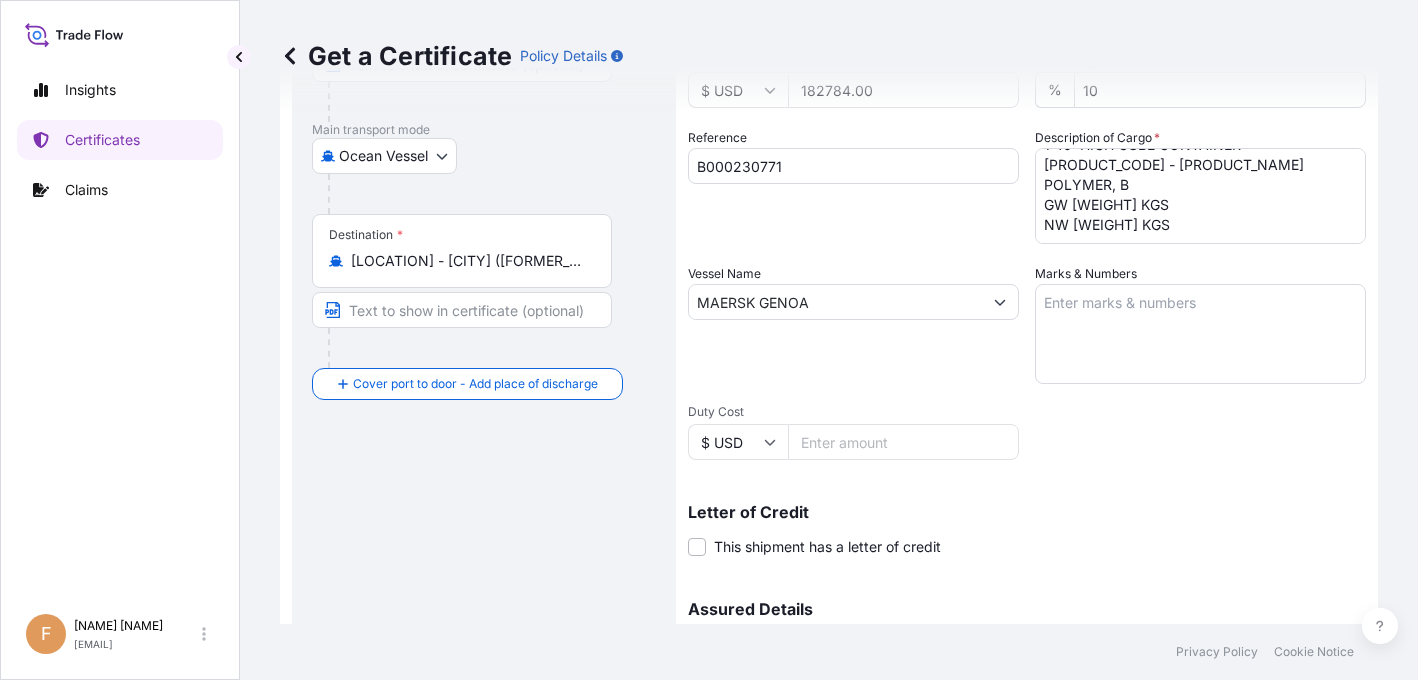 drag, startPoint x: 30, startPoint y: 478, endPoint x: 49, endPoint y: 469, distance: 21.023796 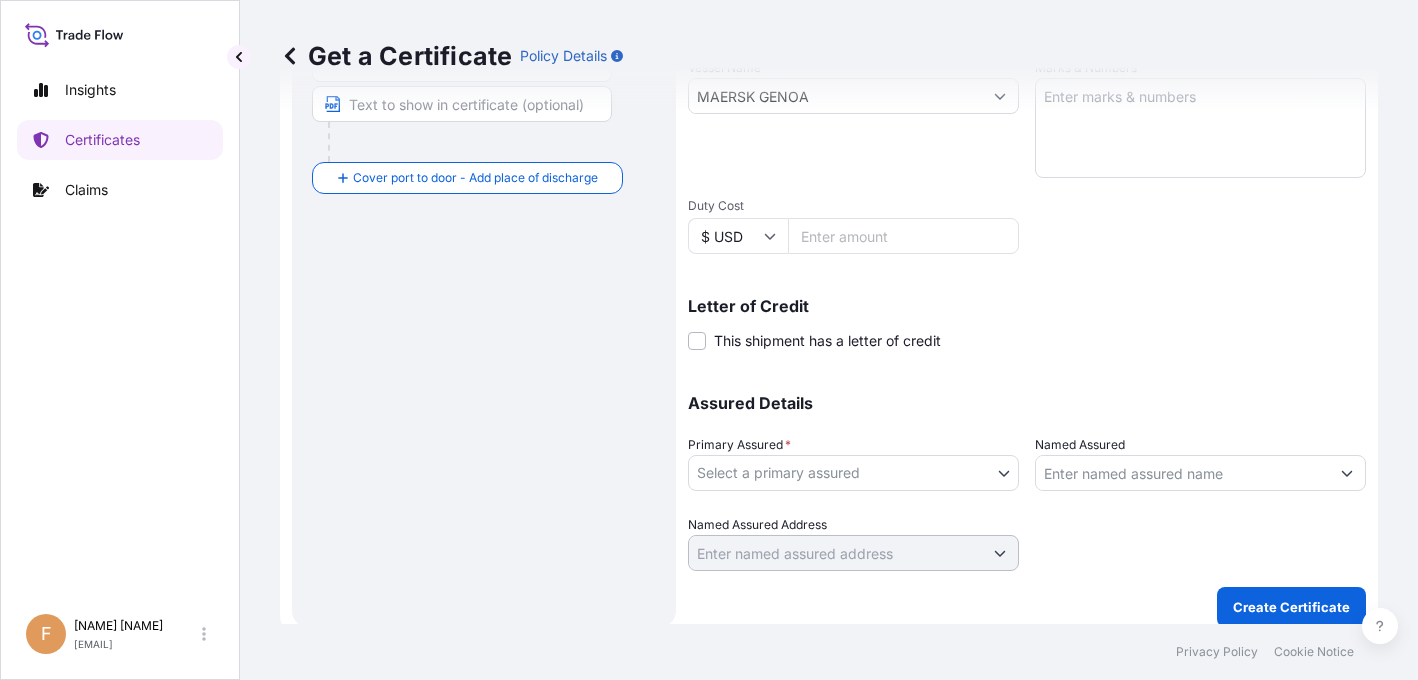 scroll, scrollTop: 521, scrollLeft: 0, axis: vertical 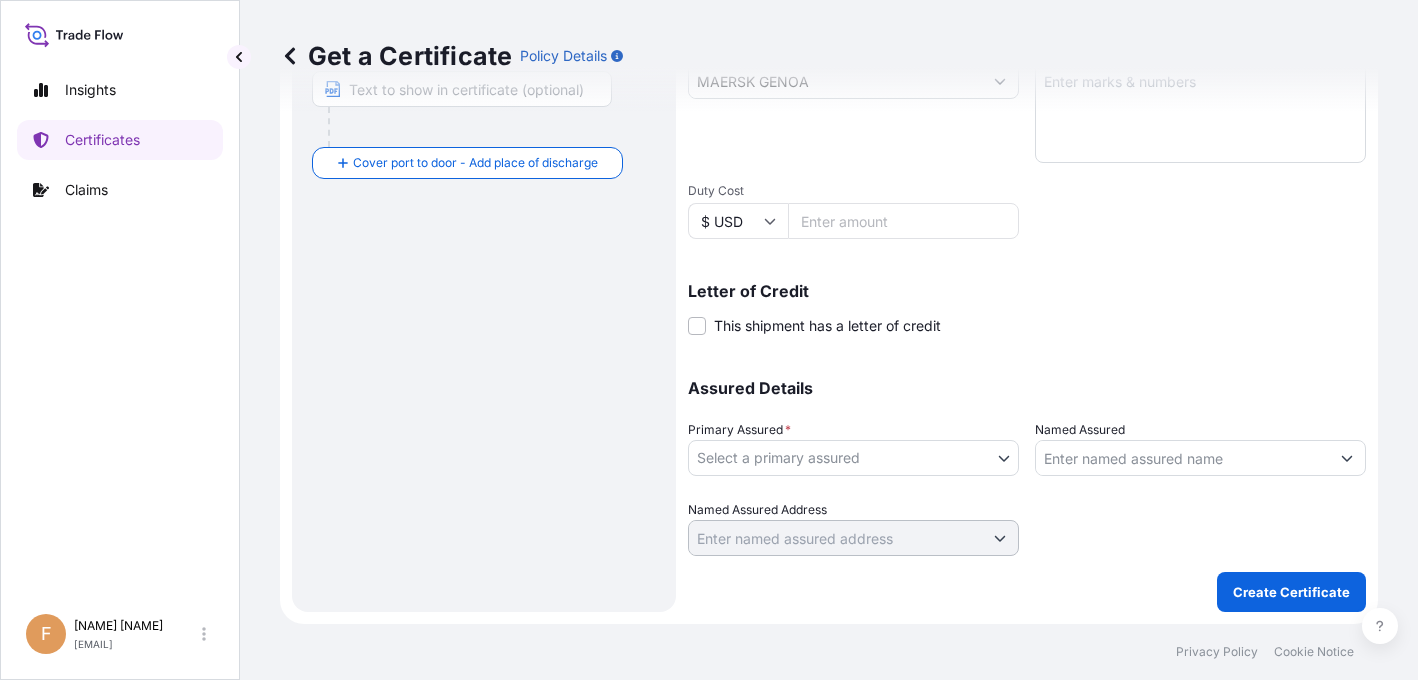 click on "Insights Certificates Claims" at bounding box center (120, 328) 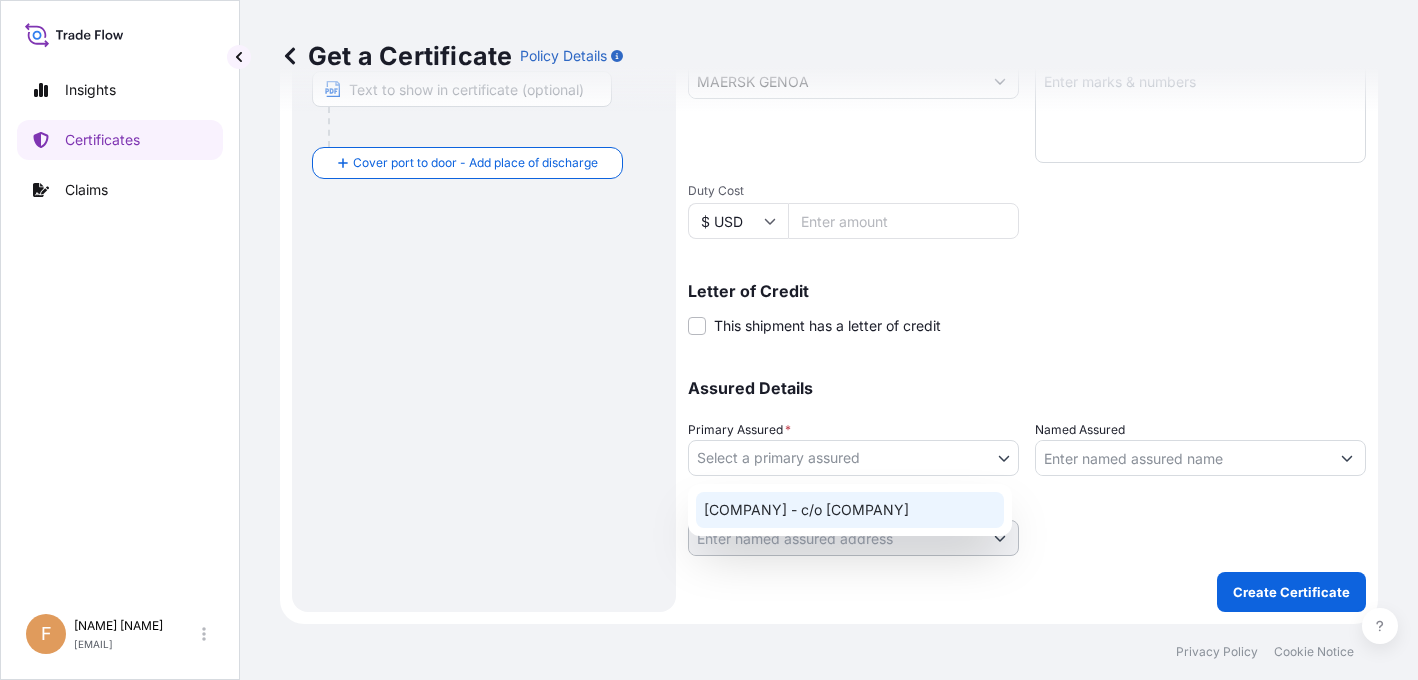 click on "[COMPANY] - c/o [COMPANY]" at bounding box center [850, 510] 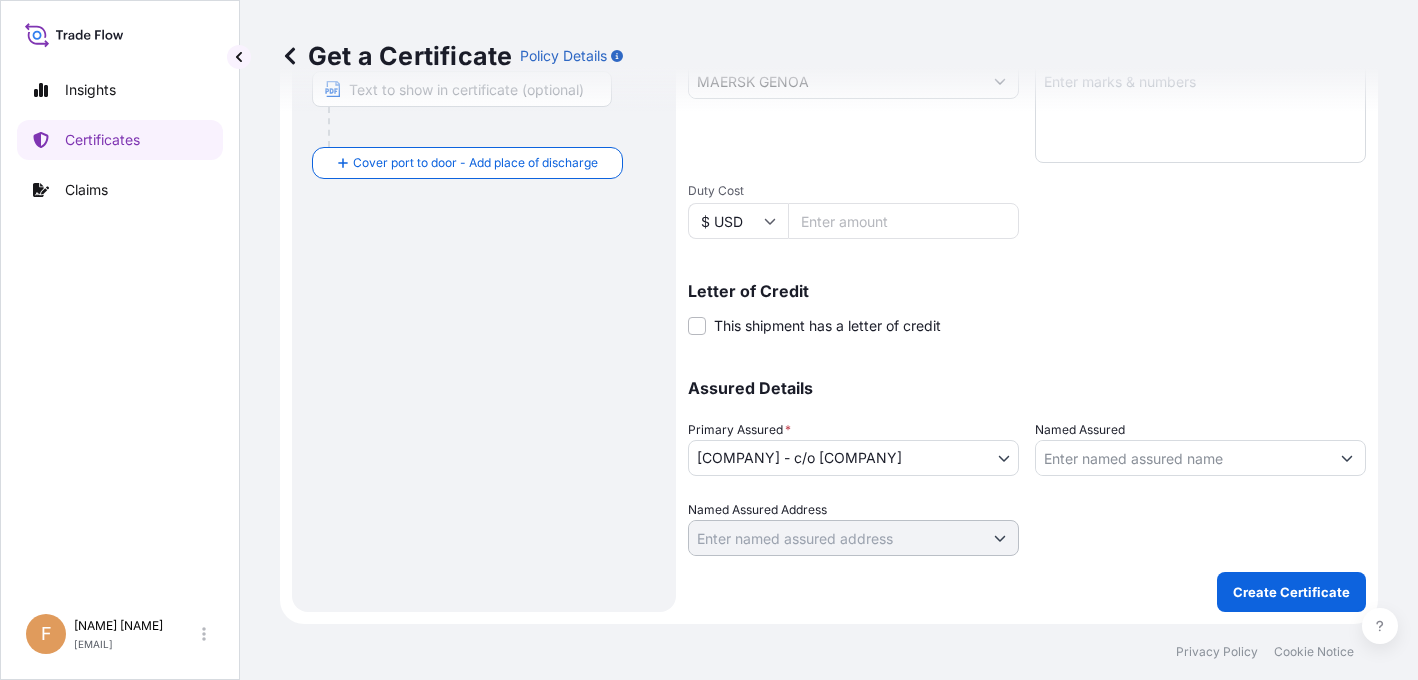 click on "Route Details Reset Route Details   Cover door to port - Add loading place Place of loading Road / Inland Road / Inland Origin * [LOCATION] - [LOCATION], [COUNTRY] Main transport mode Ocean Vessel Air Barge Road Ocean Vessel Rail Barge in Tow Destination * [LOCATION] - [CITY] ([FORMER_NAME]), [COUNTRY] Cover port to door - Add place of discharge Road / Inland Road / Inland Place of Discharge" at bounding box center [484, 107] 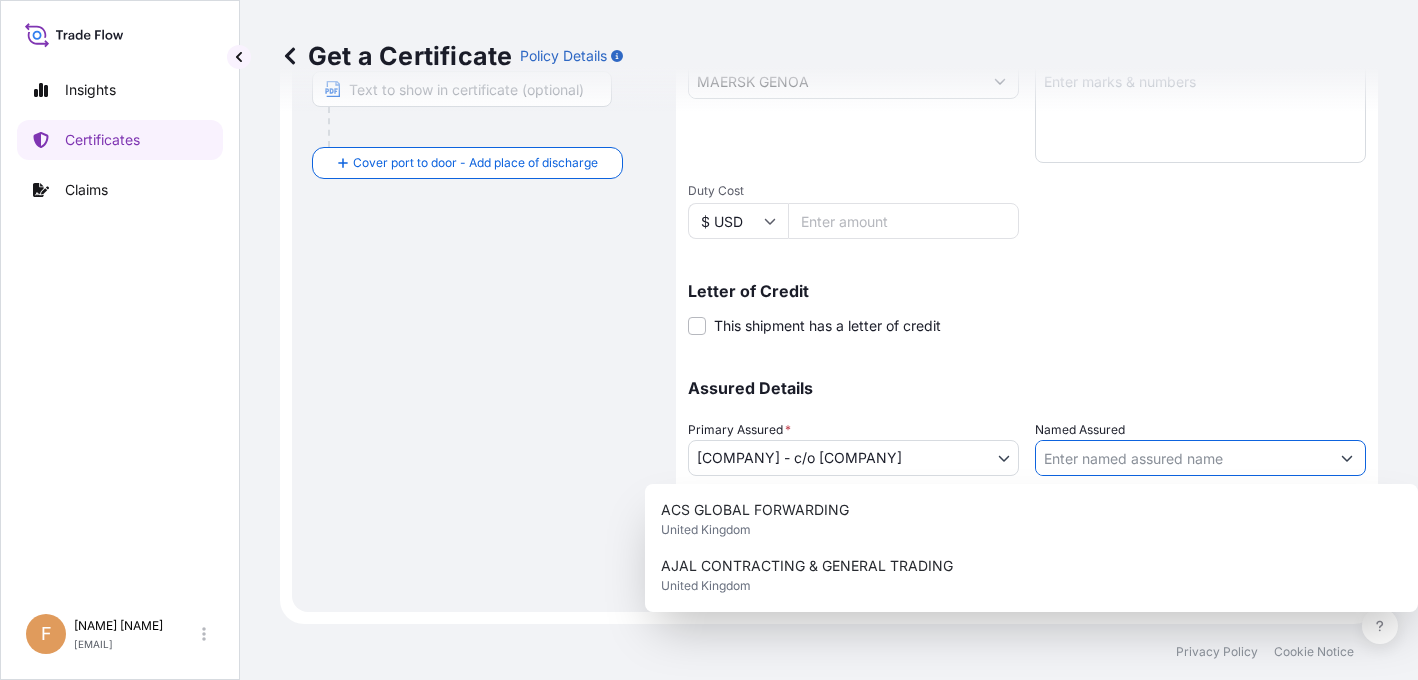 paste on "HIMALAYA WELLNESS COMPANY" 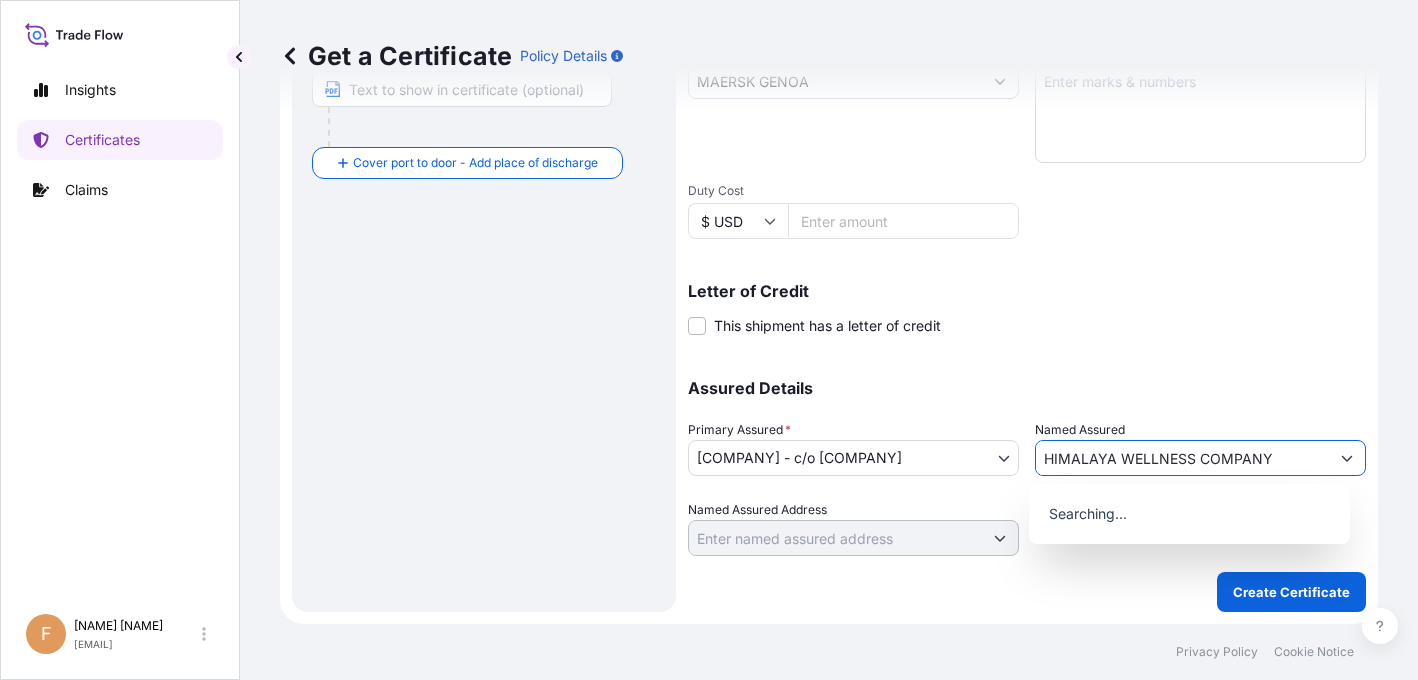 type on "HIMALAYA WELLNESS COMPANY" 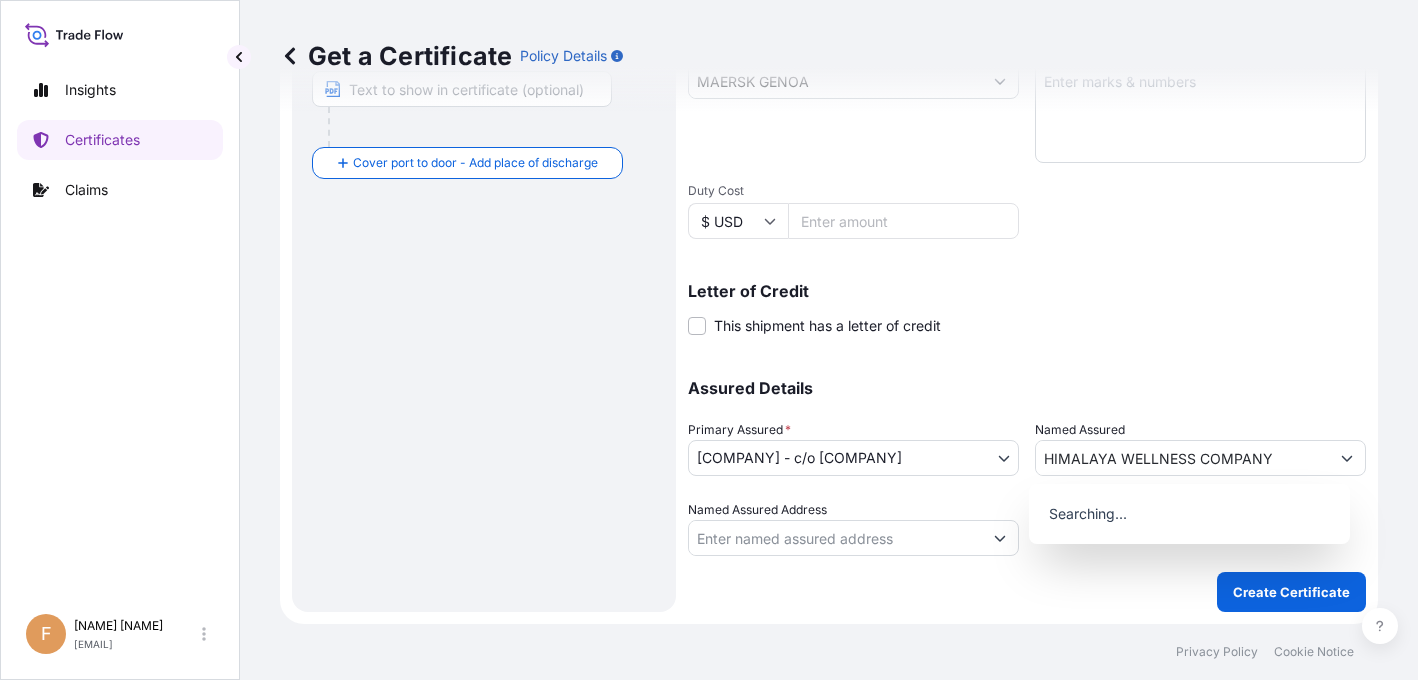click on "Assured Details Primary Assured * [COMPANY] - c/o [COMPANY] [COMPANY] - c/o [COMPANY] Named Assured [COMPANY_NAME] Named Assured Address" at bounding box center (1027, 456) 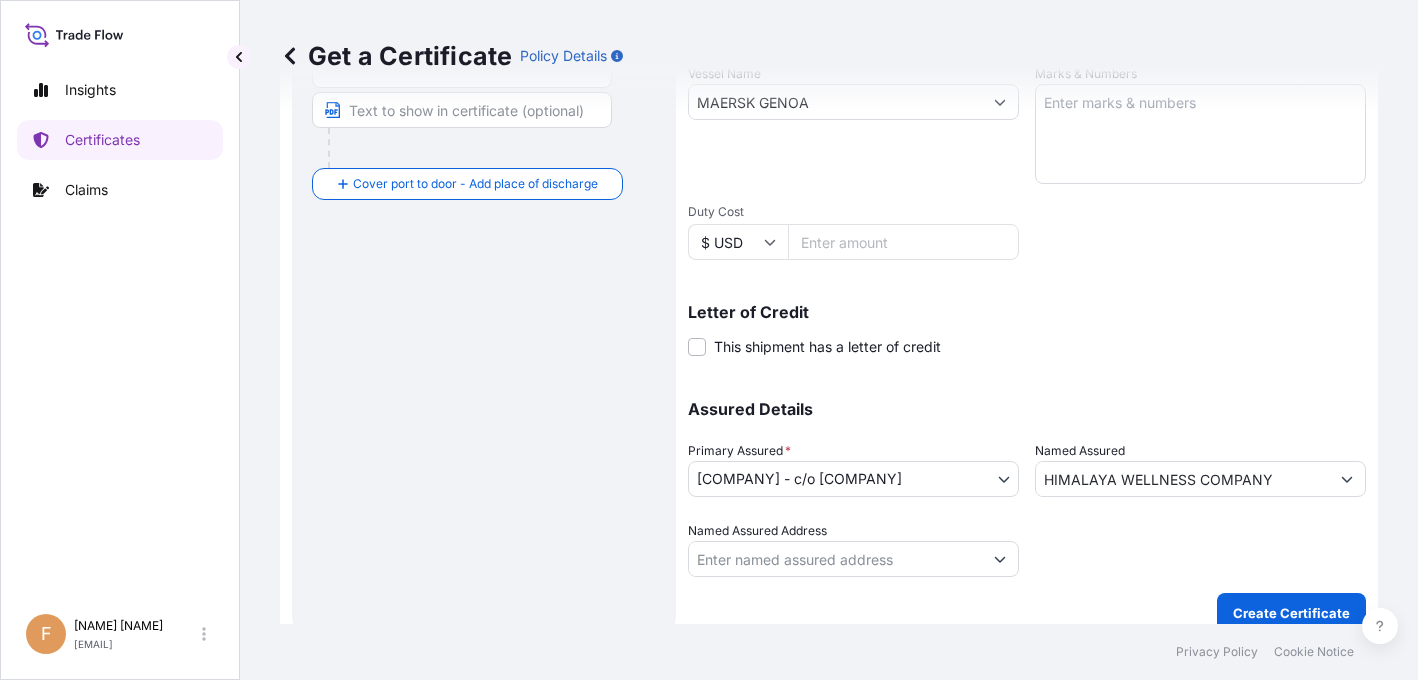 scroll, scrollTop: 521, scrollLeft: 0, axis: vertical 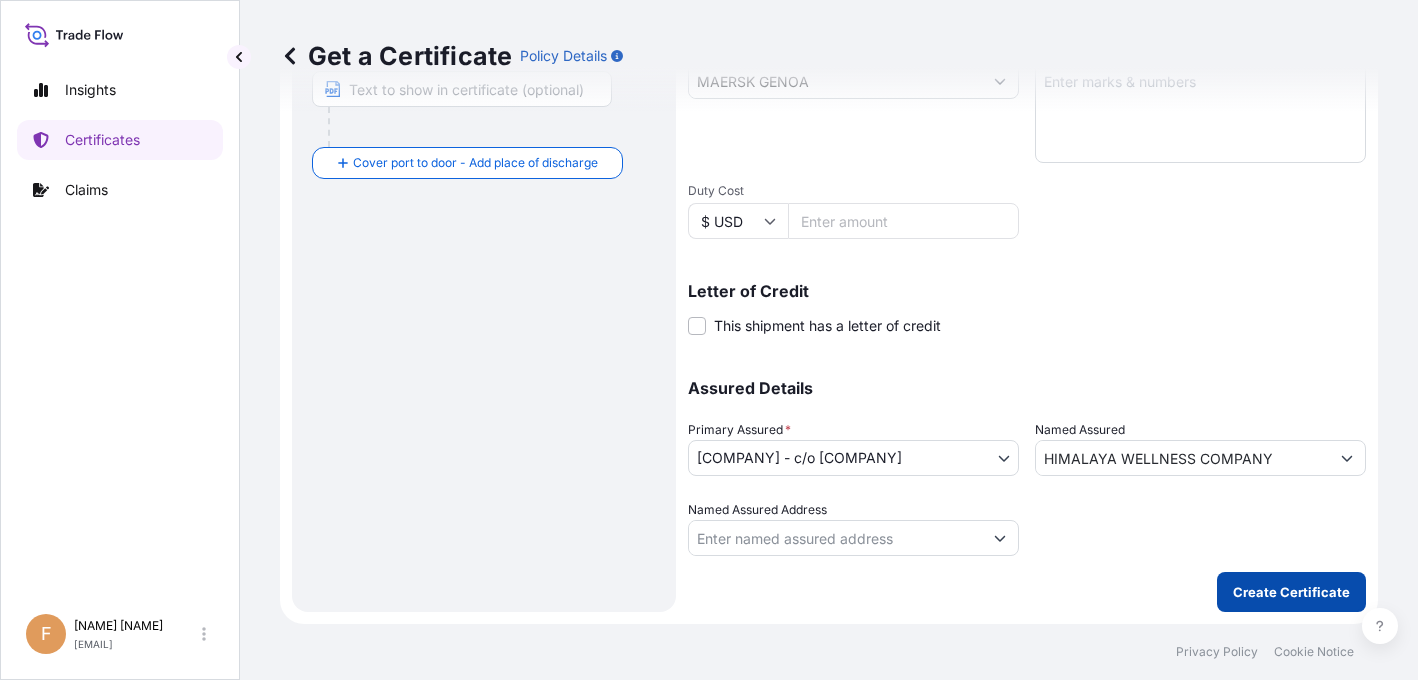click on "Create Certificate" at bounding box center (1291, 592) 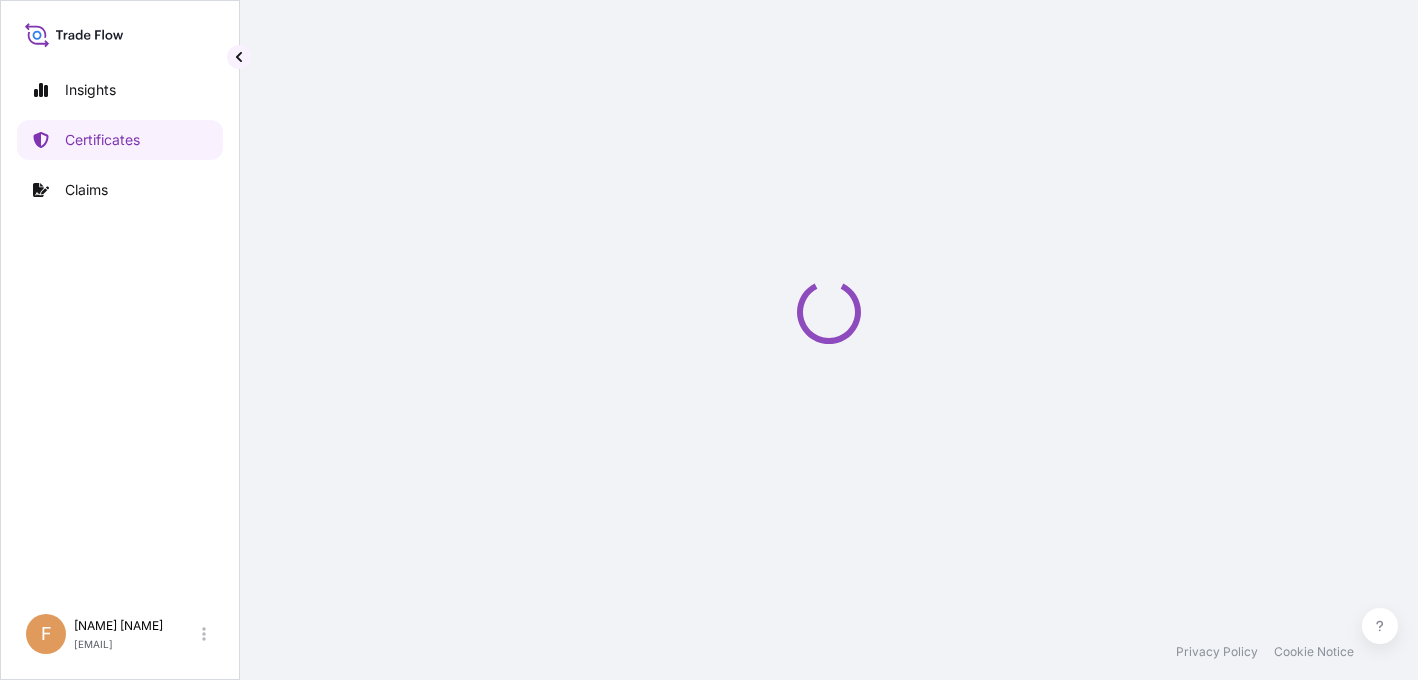 scroll, scrollTop: 0, scrollLeft: 0, axis: both 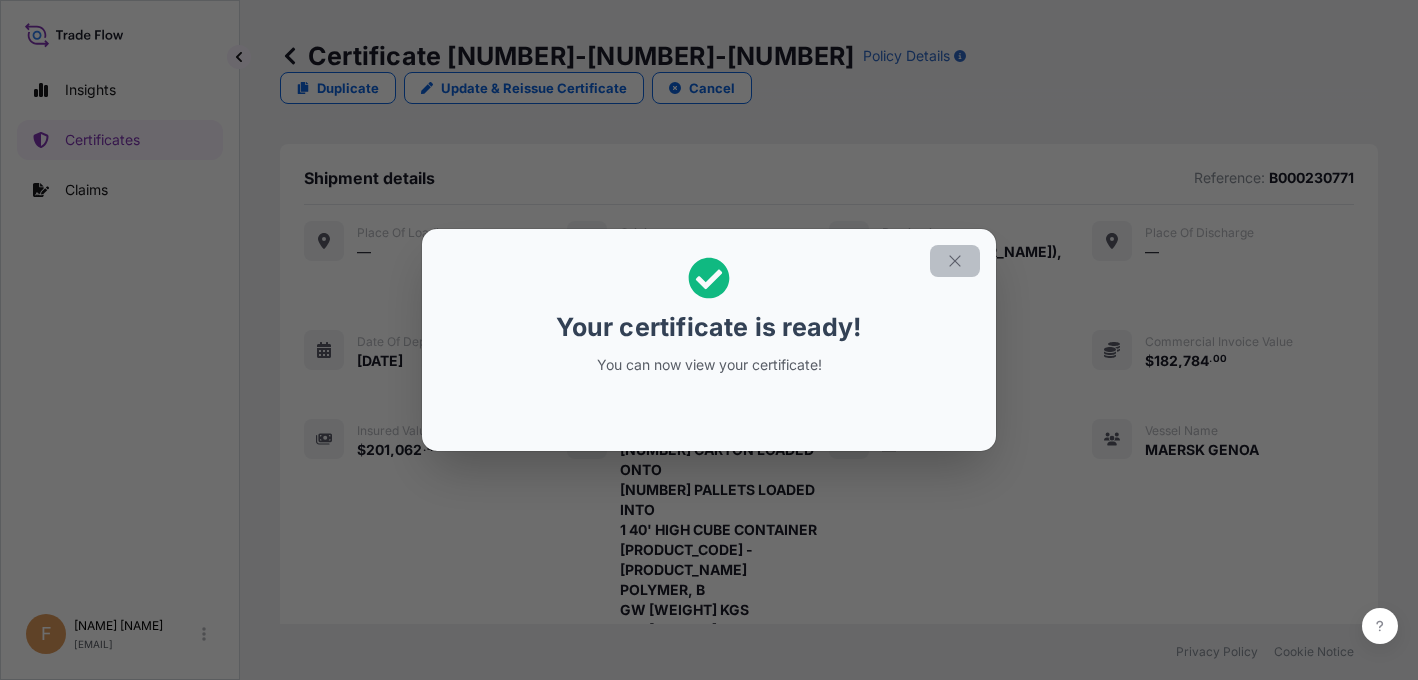click 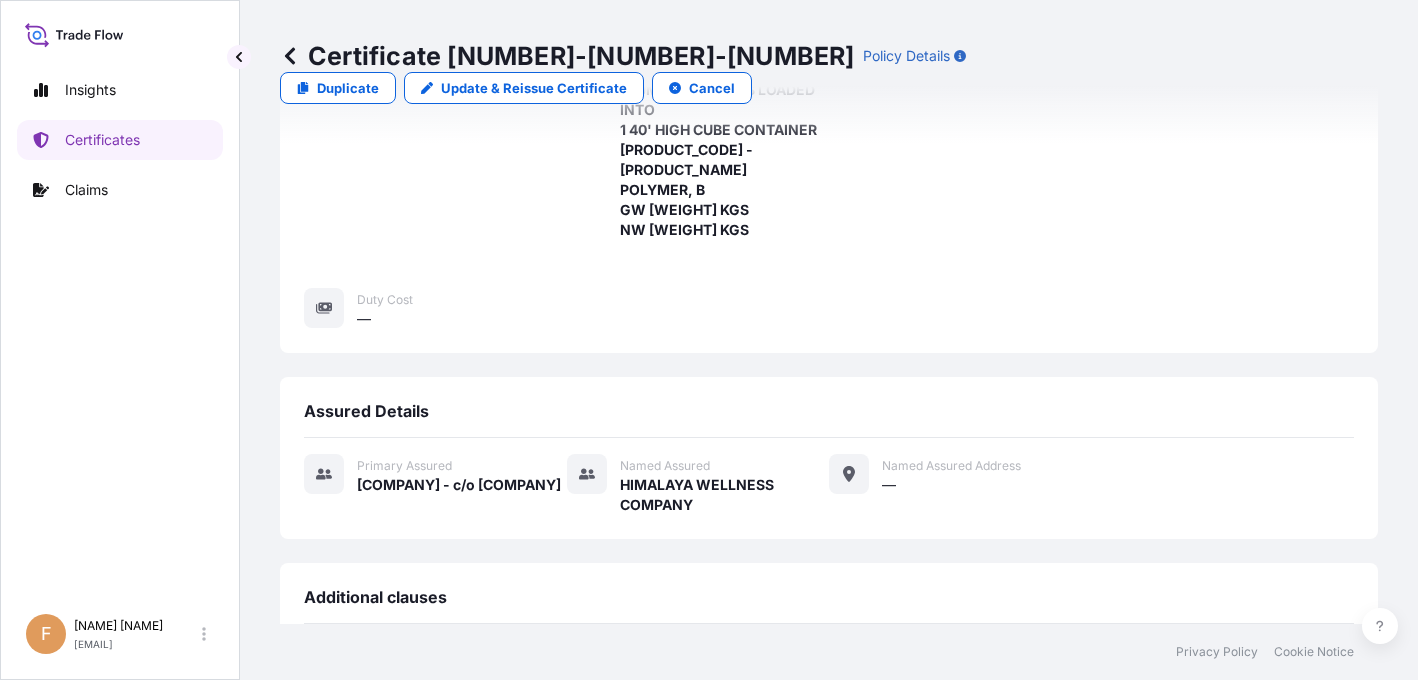scroll, scrollTop: 744, scrollLeft: 0, axis: vertical 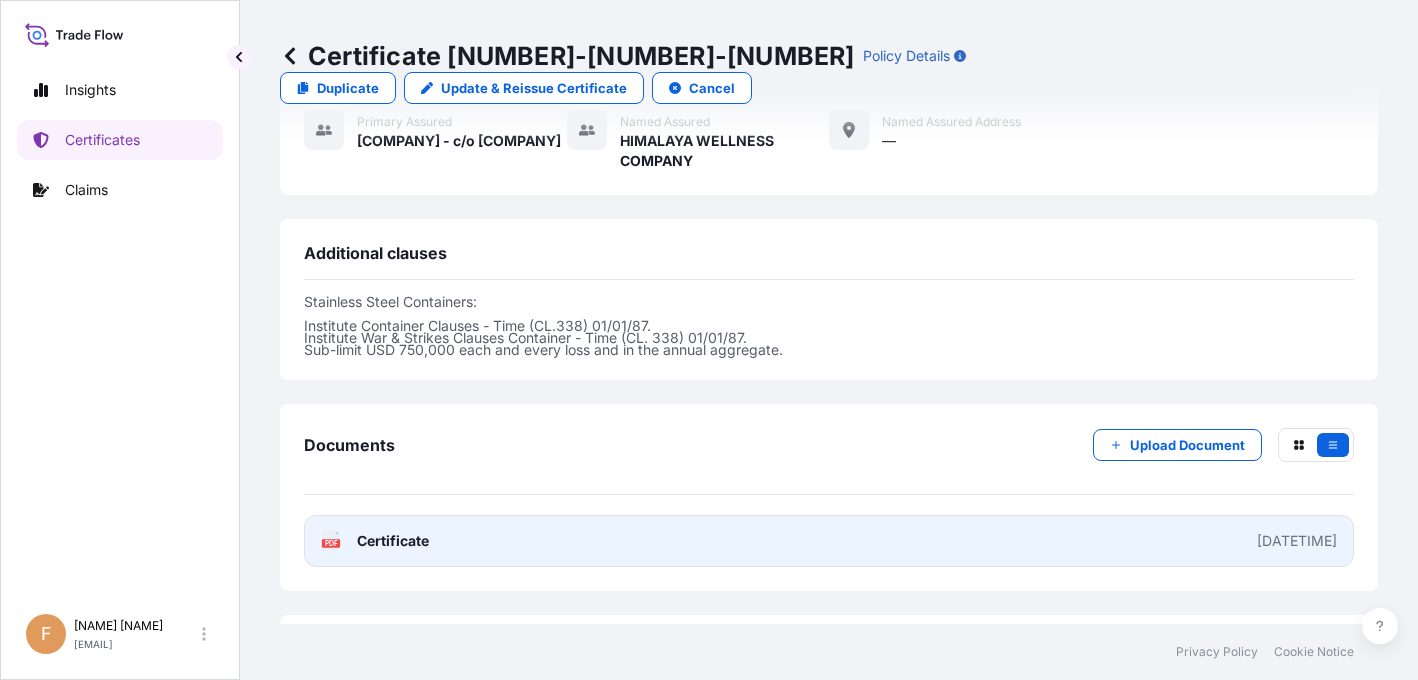 click on "PDF Certificate" at bounding box center [375, 541] 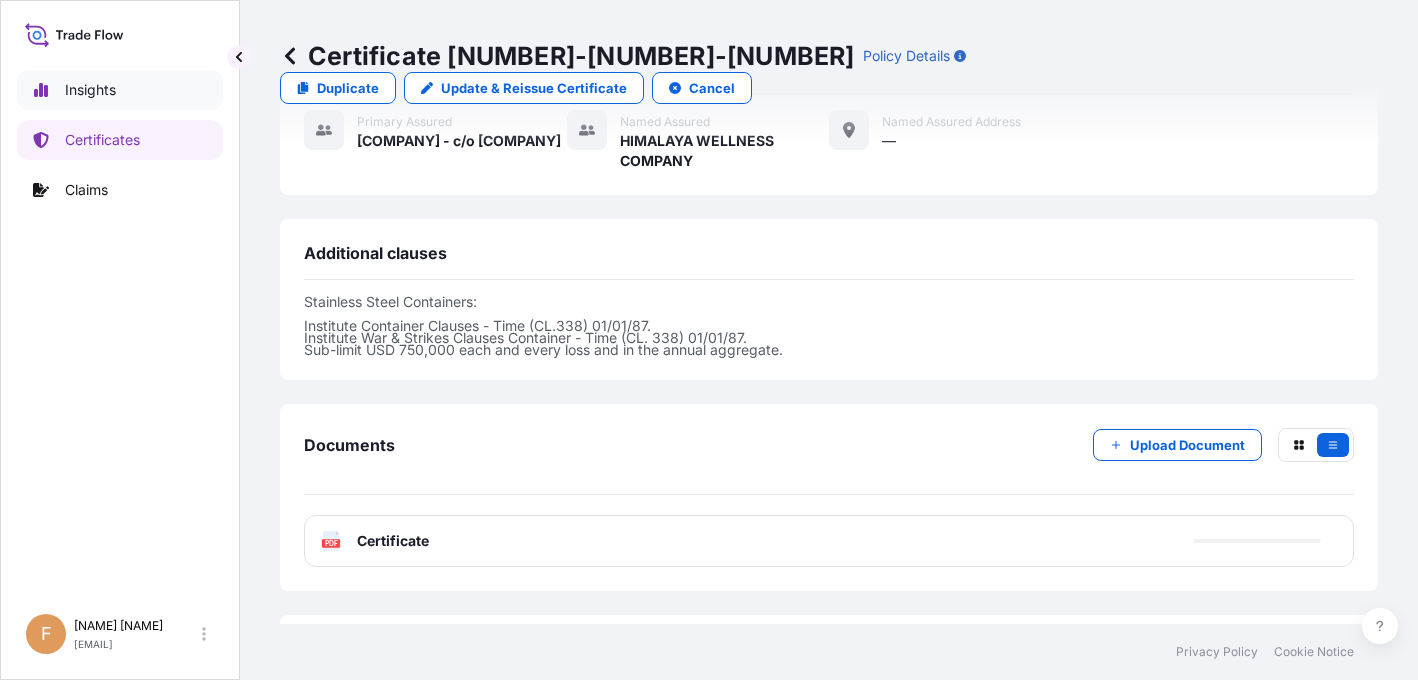 click on "Insights" at bounding box center (120, 90) 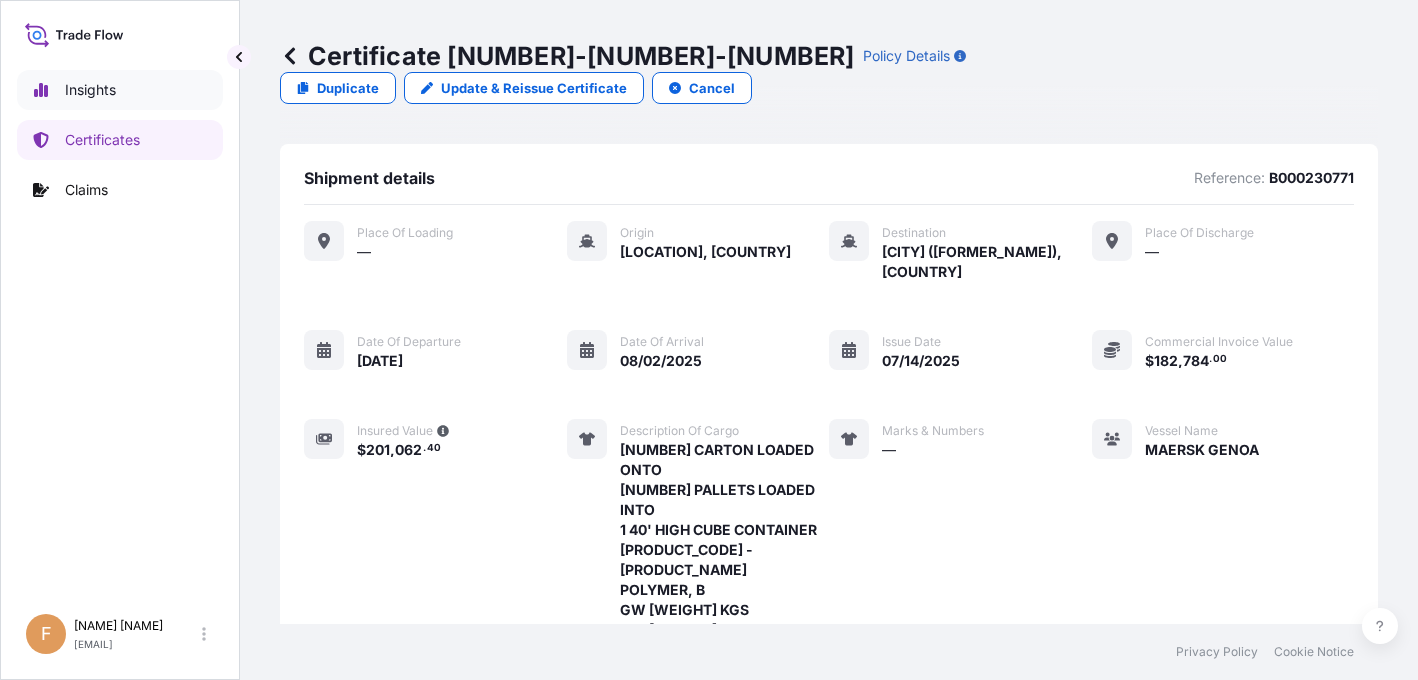 select on "2025" 